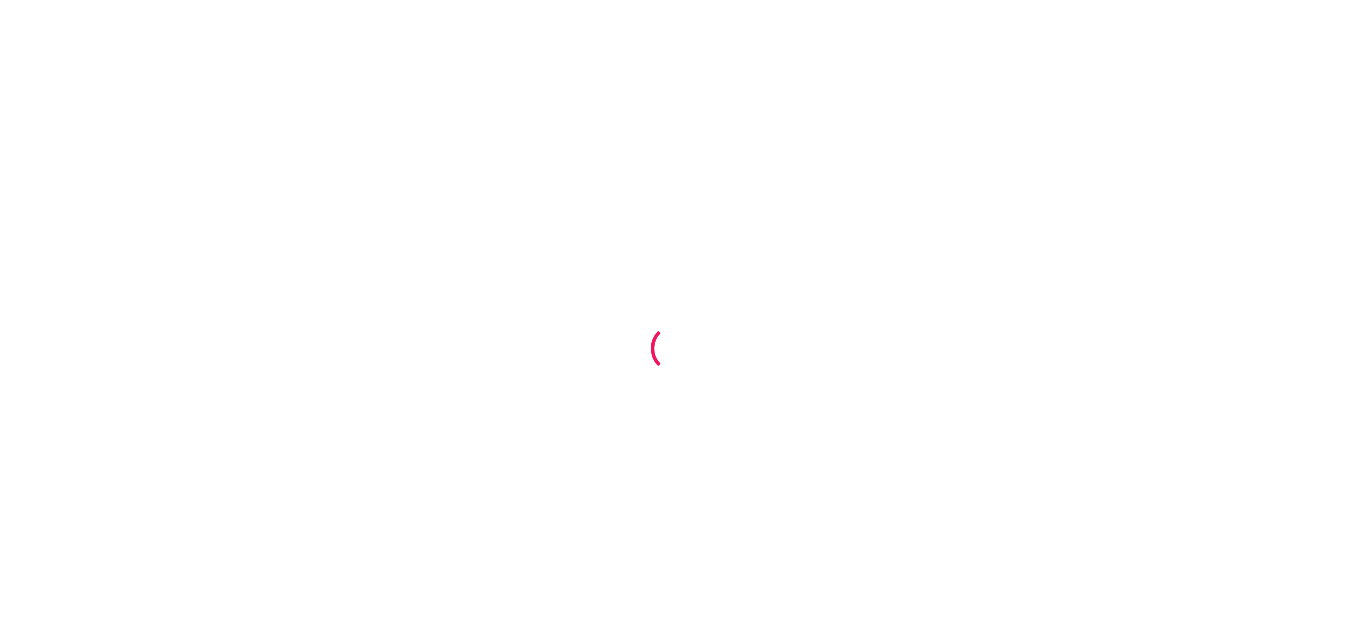 scroll, scrollTop: 0, scrollLeft: 0, axis: both 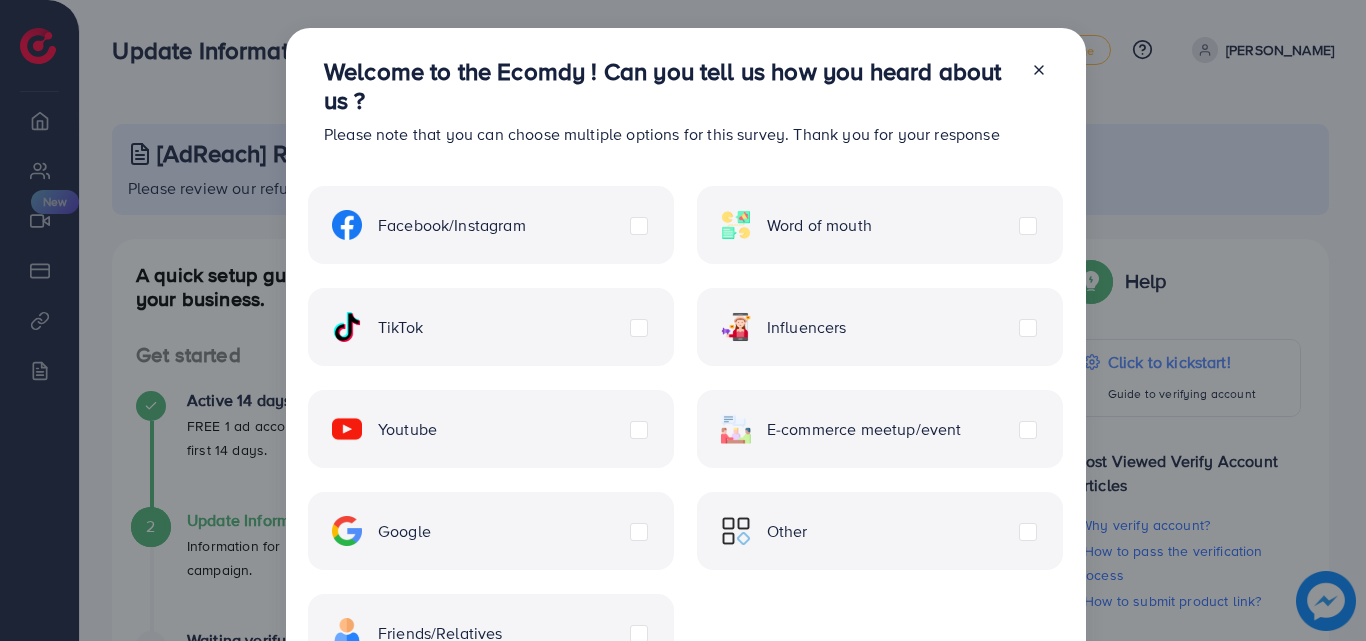 click 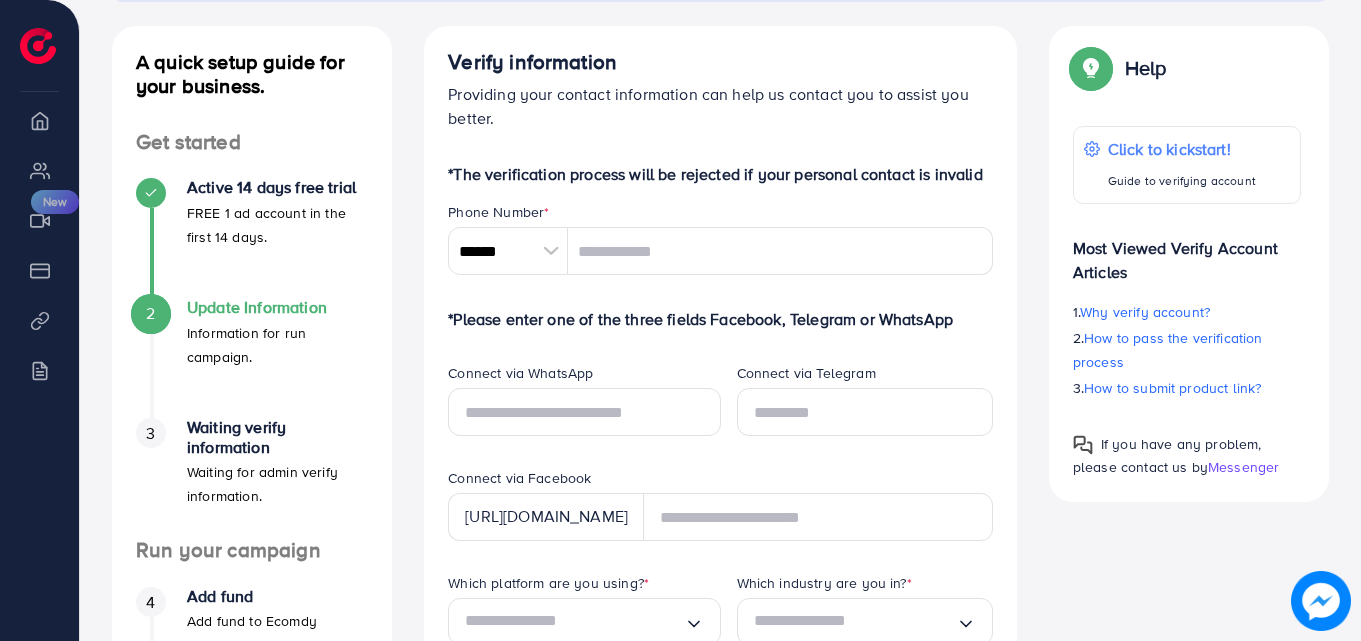 scroll, scrollTop: 218, scrollLeft: 0, axis: vertical 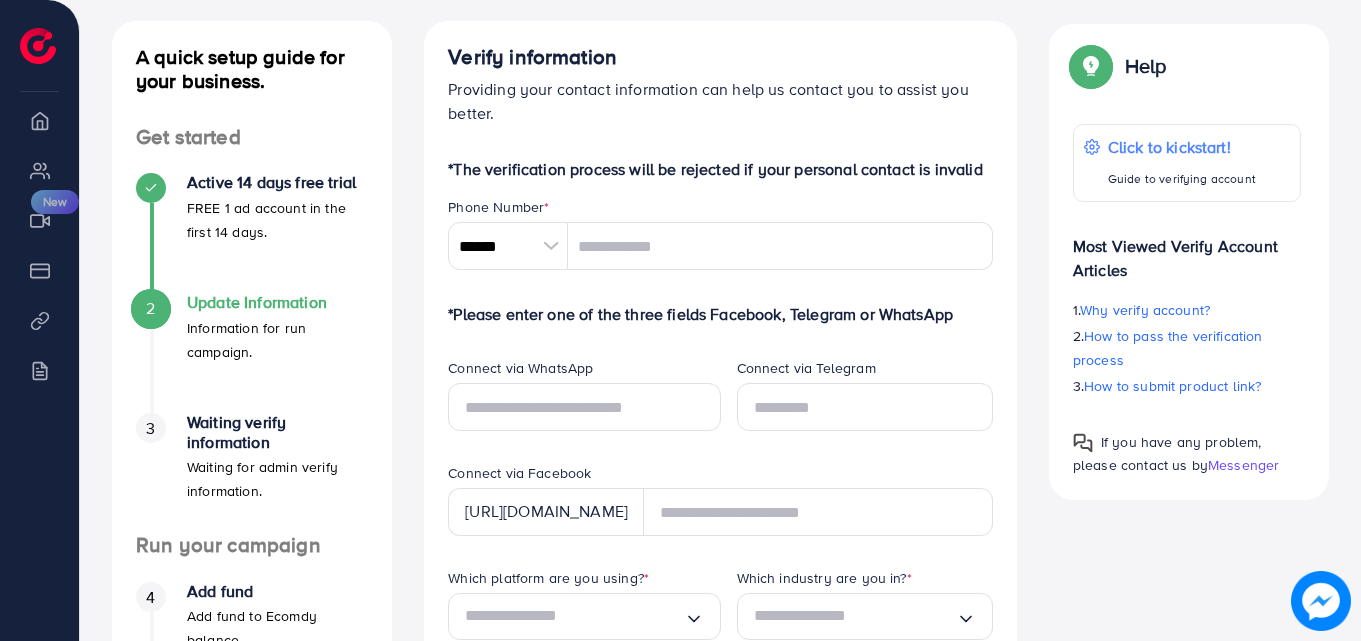 click at bounding box center [550, 246] 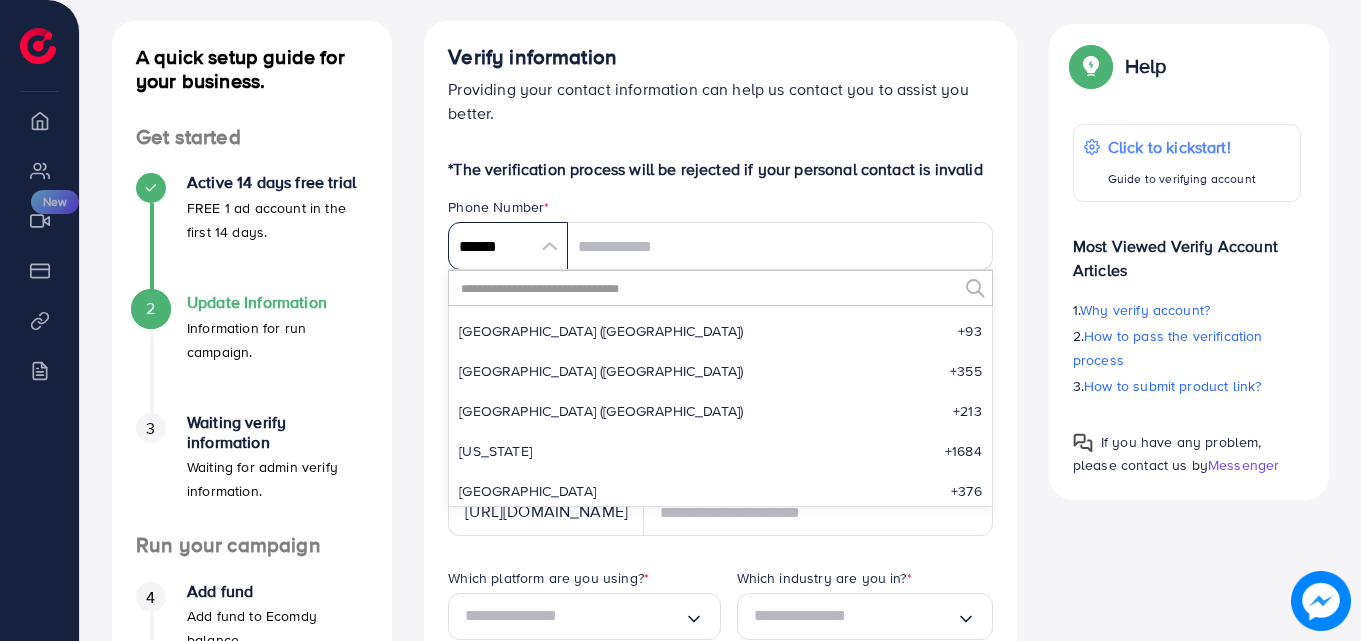scroll, scrollTop: 9285, scrollLeft: 0, axis: vertical 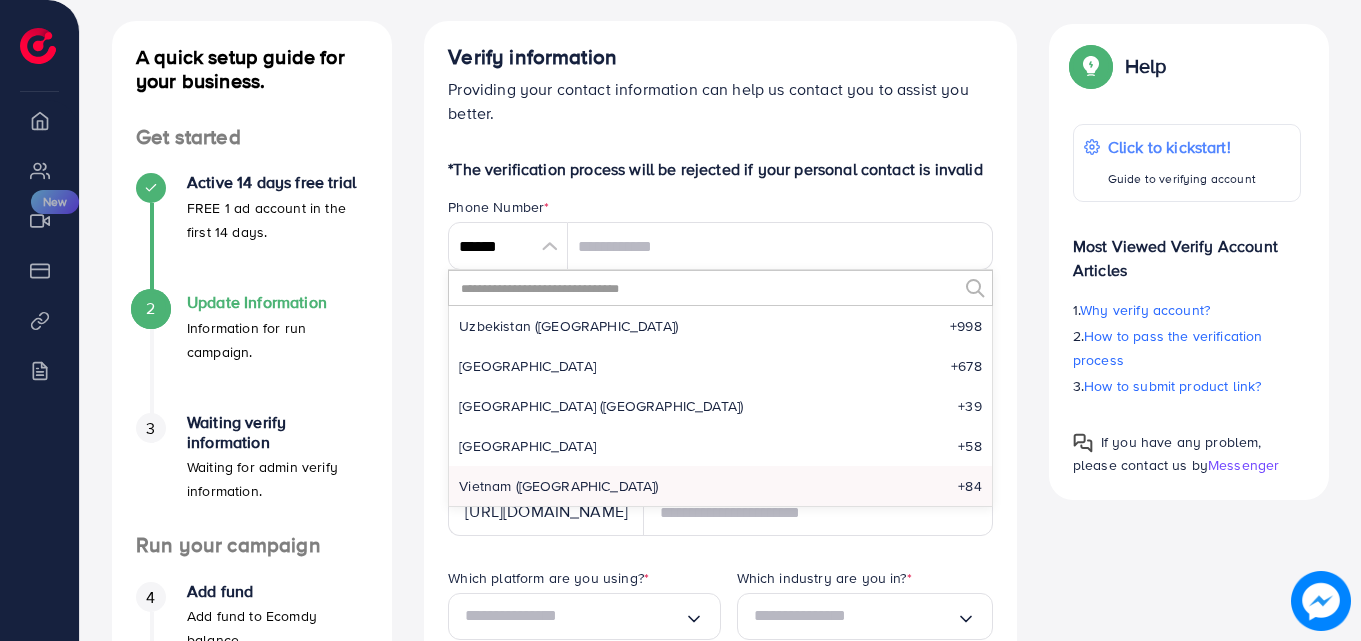 click on "Vietnam ([GEOGRAPHIC_DATA])" at bounding box center (558, 486) 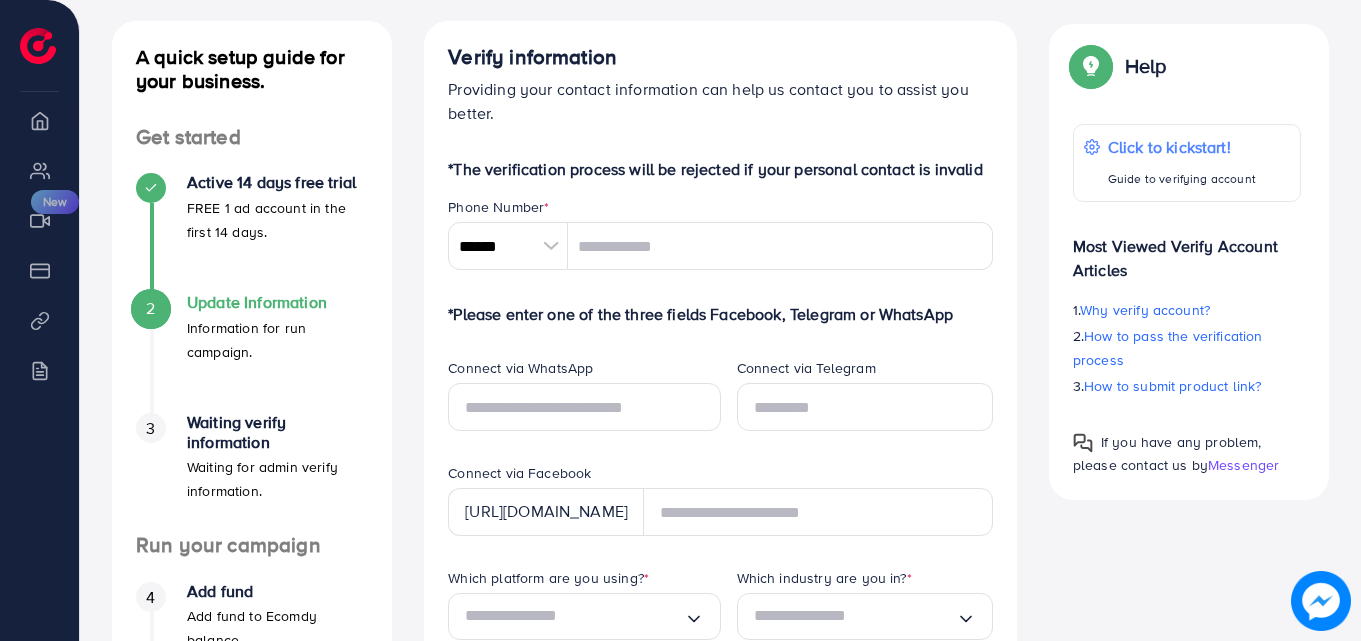click at bounding box center (550, 246) 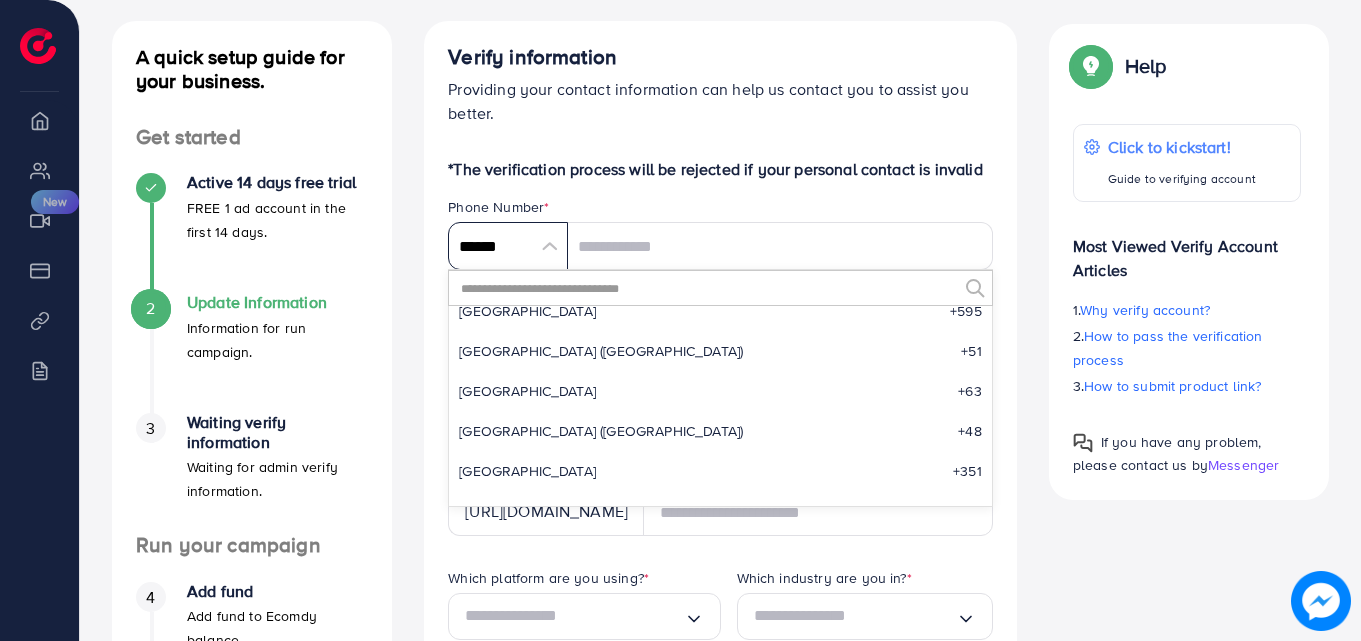 scroll, scrollTop: 6494, scrollLeft: 0, axis: vertical 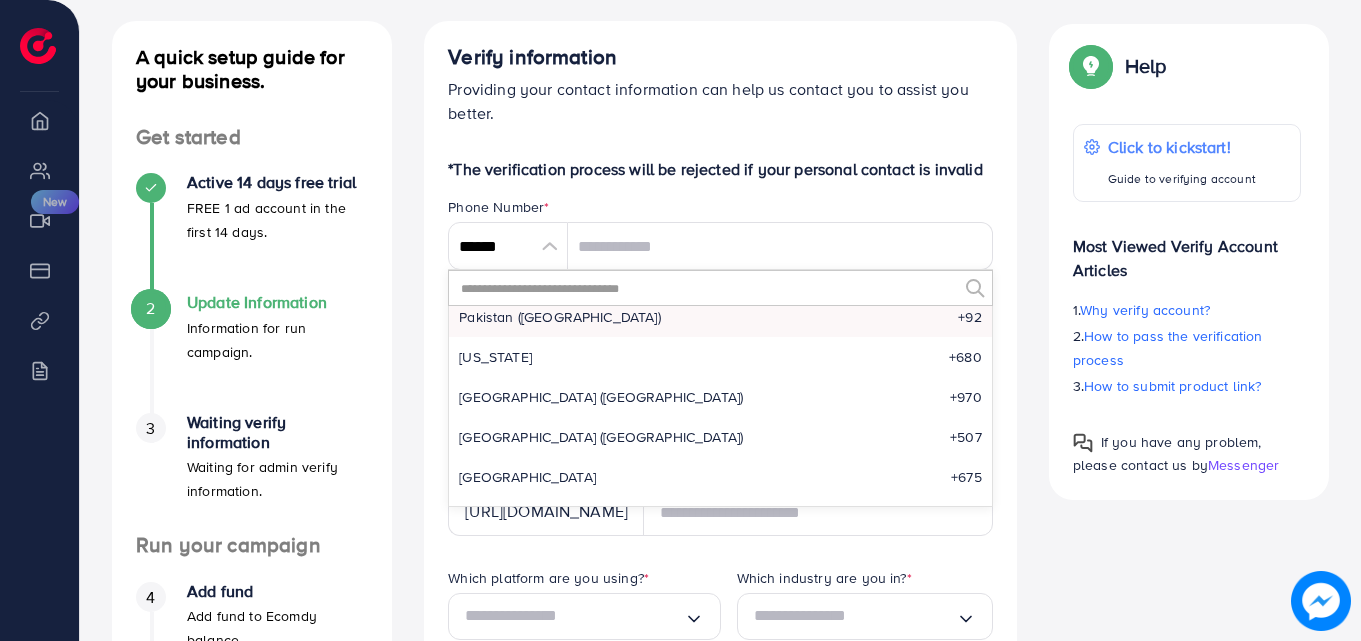 click on "Pakistan (‫[GEOGRAPHIC_DATA]‬‎) +92" at bounding box center [720, 317] 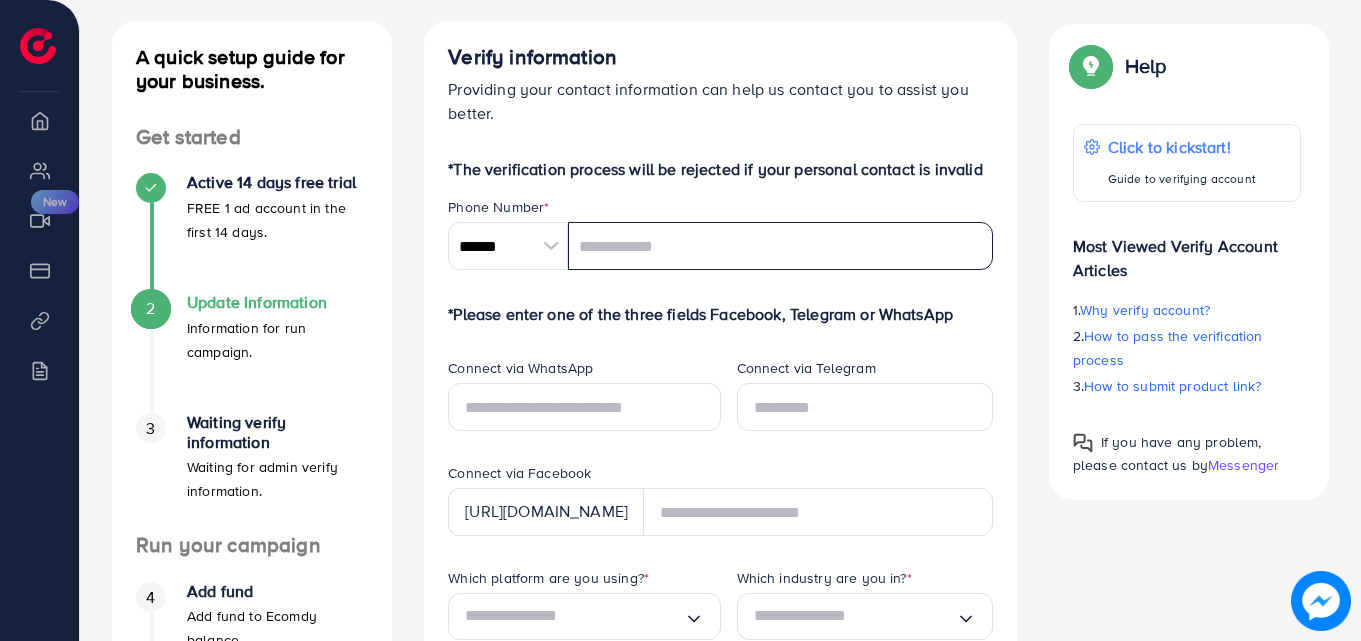 click at bounding box center [780, 246] 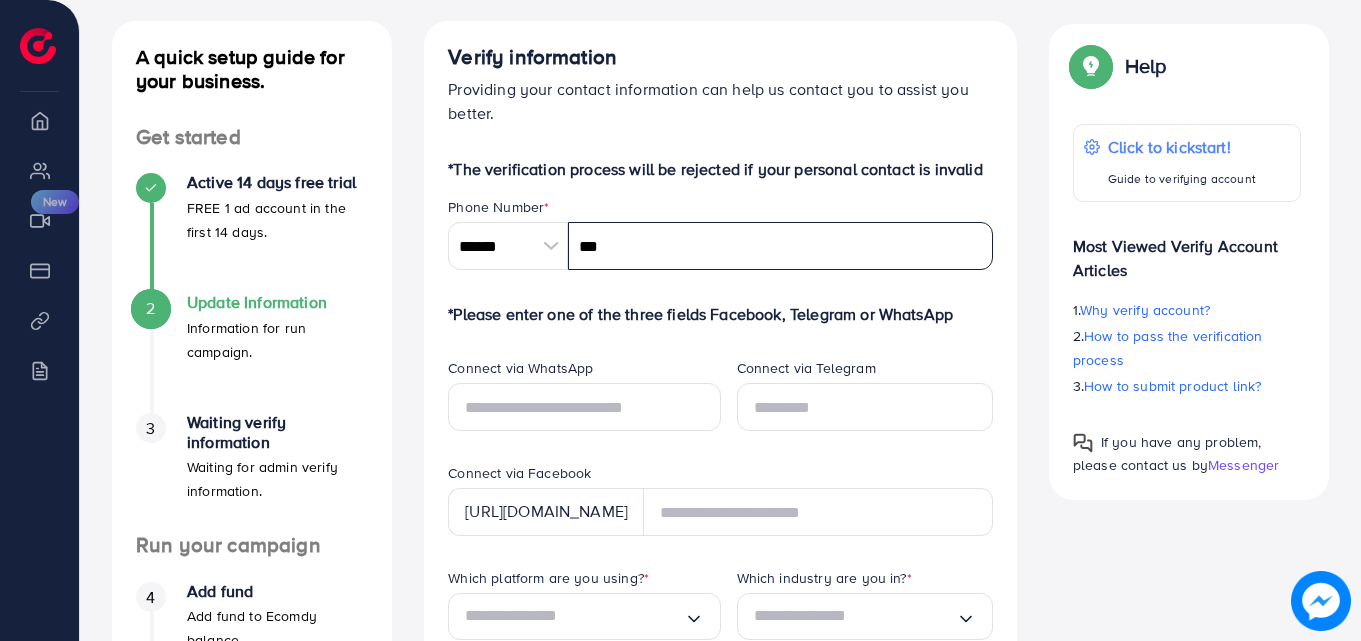 type on "**********" 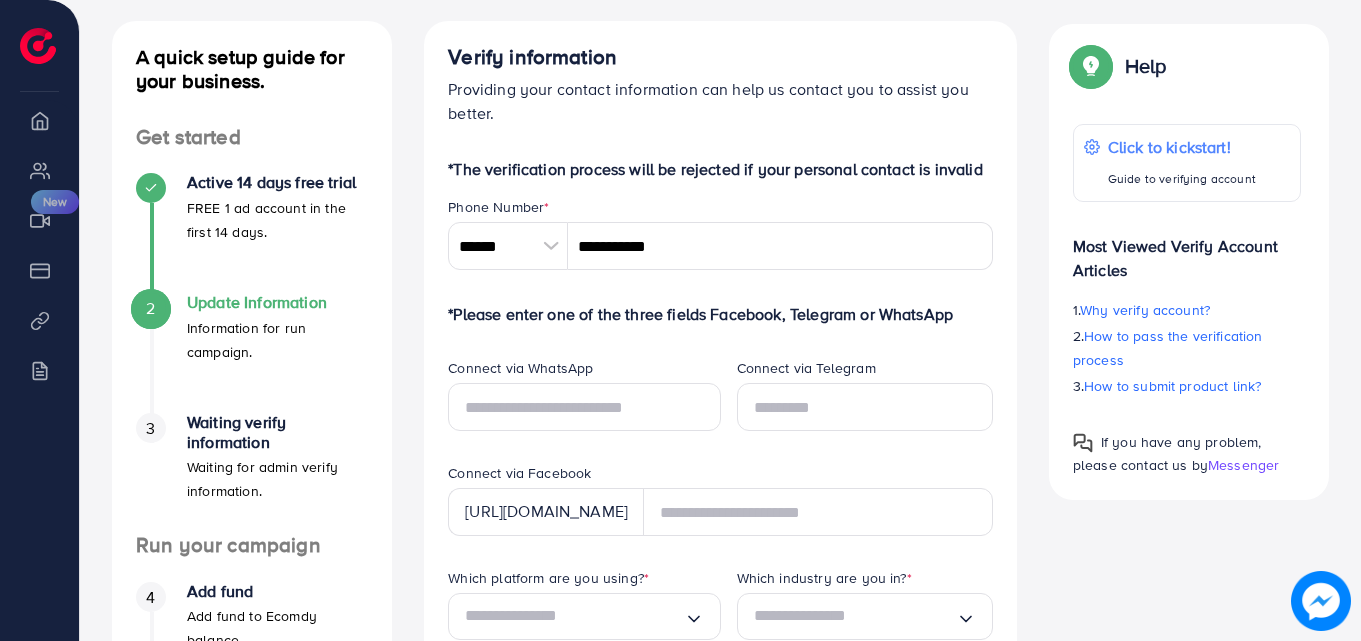 type on "********" 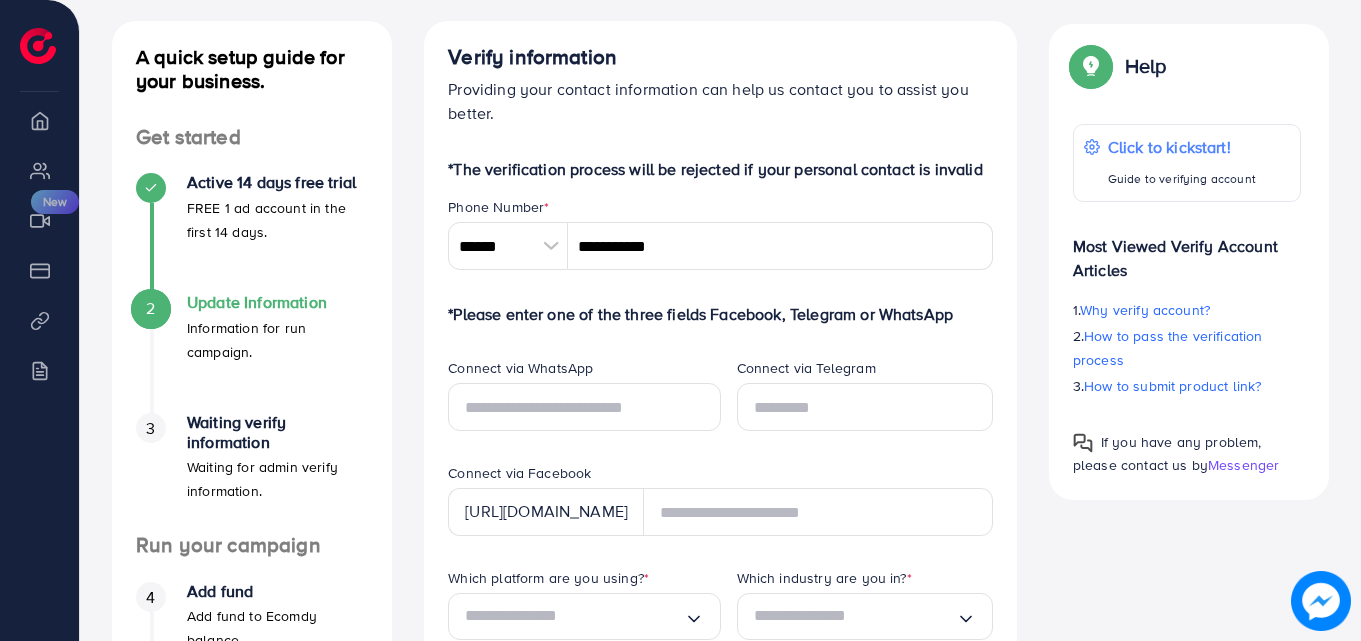 click on "A quick setup guide for your business.   Get started   Active 14 days free trial   FREE 1 ad account in the first 14 days.   2   Update Information   Information for run campaign.   3   Waiting verify information   Waiting for admin verify information.   Run your campaign   4   Add fund   Add fund to Ecomdy balance   5   Create ad account   Take a look at how your TikTok ad account works.  A quick setup guide for your business.  Update Information   Information for run campaign.   Verify information   Providing your contact information can help us contact you to assist you better.   *The verification process will be rejected if your personal contact is invalid   Phone Number  * ****** A B C D E F G H I J K L M N O P Q R S T U V W X Y Z search no result [GEOGRAPHIC_DATA] (‫[GEOGRAPHIC_DATA]‬‎) +93 [GEOGRAPHIC_DATA] ([GEOGRAPHIC_DATA]) +355 [GEOGRAPHIC_DATA] (‫[GEOGRAPHIC_DATA]‬‎) +213 [US_STATE] +1684 [GEOGRAPHIC_DATA] +376 [GEOGRAPHIC_DATA] +244 [GEOGRAPHIC_DATA] +1264 [GEOGRAPHIC_DATA] +1268 [GEOGRAPHIC_DATA] +54 [GEOGRAPHIC_DATA] ([GEOGRAPHIC_DATA]) +374 [GEOGRAPHIC_DATA] +297 +61 +1" at bounding box center (720, 629) 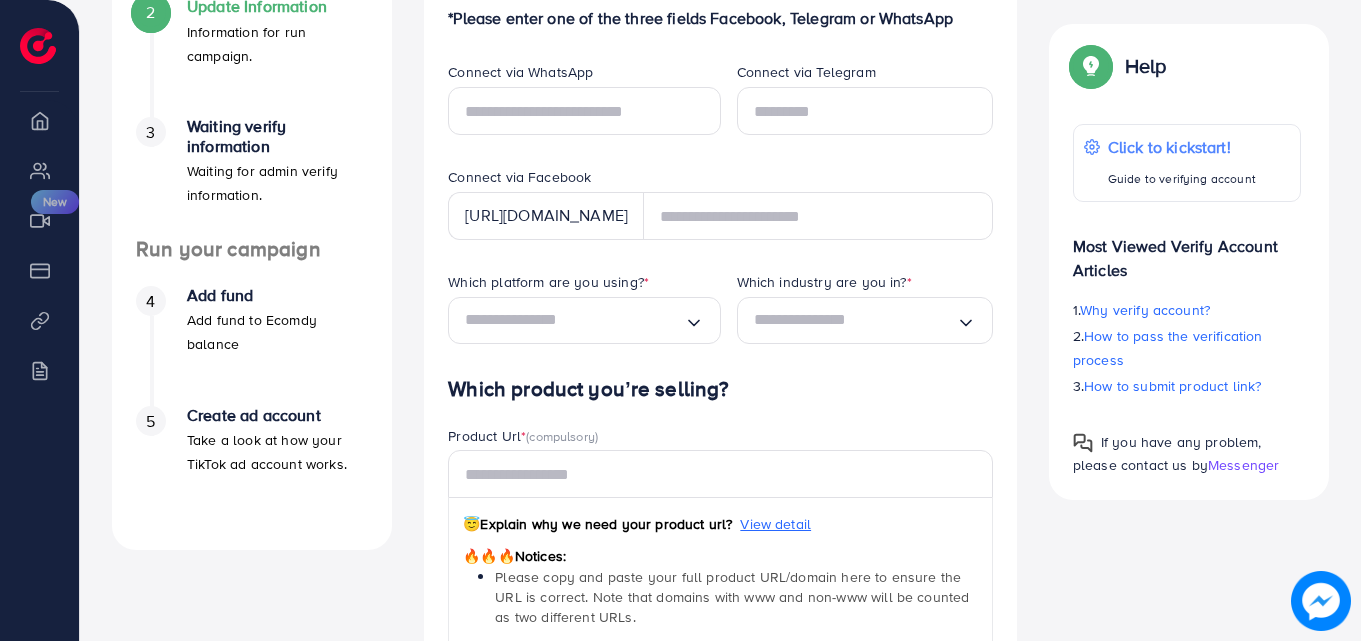 scroll, scrollTop: 510, scrollLeft: 0, axis: vertical 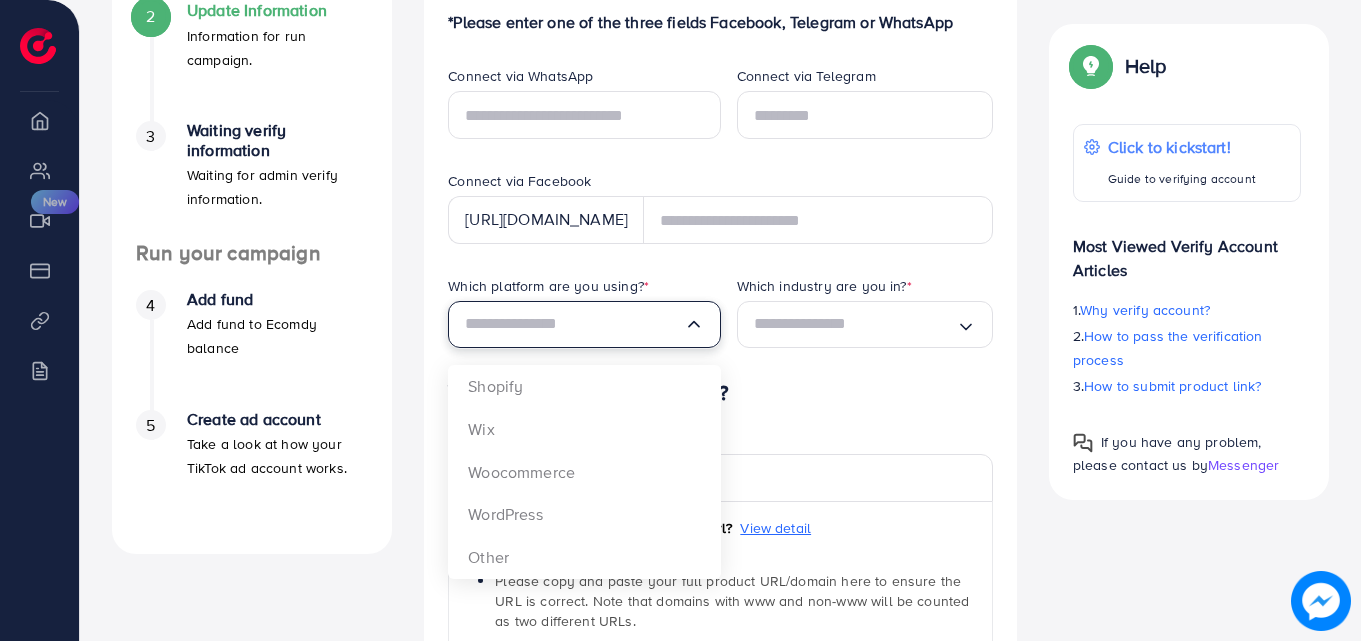 click 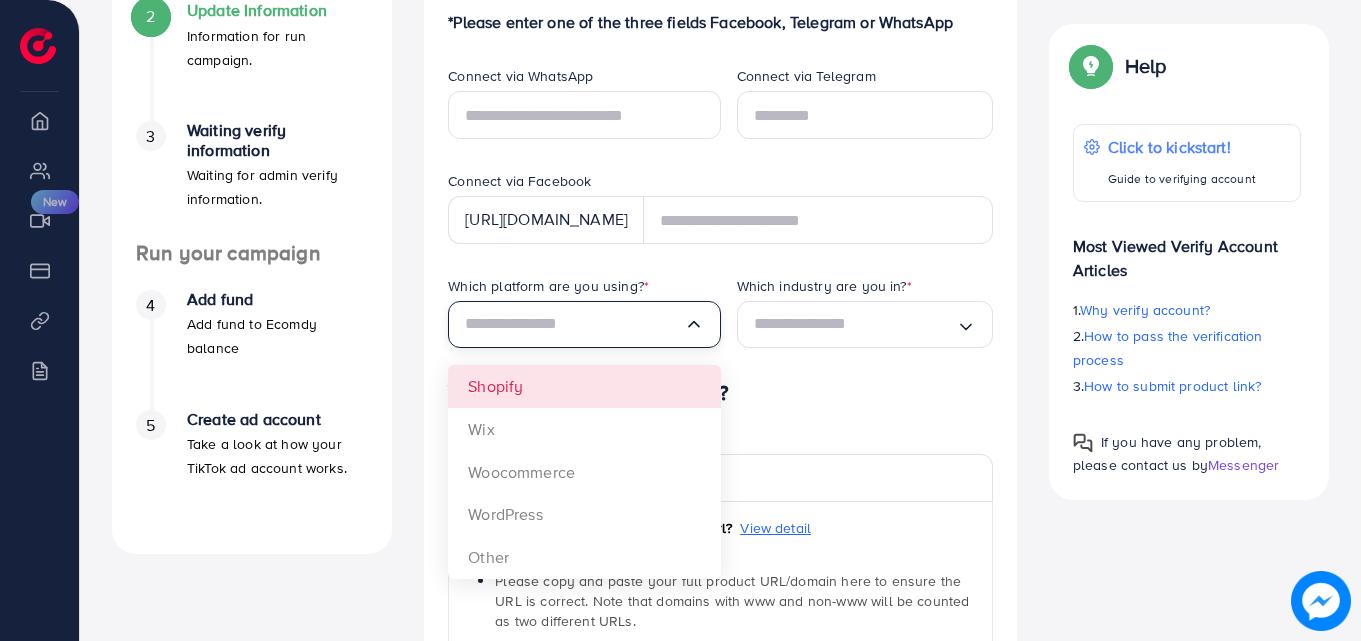 click on "*The verification process will be rejected if your personal contact is invalid   Phone Number  * ****** A B C D E F G H I J K L M N O P Q R S T U V W X Y Z search no result [GEOGRAPHIC_DATA] (‫[GEOGRAPHIC_DATA]‬‎) +93 [GEOGRAPHIC_DATA] ([GEOGRAPHIC_DATA]) +355 [GEOGRAPHIC_DATA] (‫[GEOGRAPHIC_DATA]‬‎) +213 [US_STATE] +1684 [GEOGRAPHIC_DATA] +376 [GEOGRAPHIC_DATA] +244 [GEOGRAPHIC_DATA] +1264 [GEOGRAPHIC_DATA] +1268 [GEOGRAPHIC_DATA] +54 [GEOGRAPHIC_DATA] ([GEOGRAPHIC_DATA]) +374 [GEOGRAPHIC_DATA] +297 [GEOGRAPHIC_DATA] +61 [GEOGRAPHIC_DATA] ([GEOGRAPHIC_DATA]) +43 [GEOGRAPHIC_DATA] ([GEOGRAPHIC_DATA]) +994 [GEOGRAPHIC_DATA] +1242 [GEOGRAPHIC_DATA] (‫[GEOGRAPHIC_DATA]‬‎) +973 [GEOGRAPHIC_DATA] ([GEOGRAPHIC_DATA]) +880 [GEOGRAPHIC_DATA] +1246 [GEOGRAPHIC_DATA] ([GEOGRAPHIC_DATA]) +375 [GEOGRAPHIC_DATA] ([GEOGRAPHIC_DATA]) +32 [GEOGRAPHIC_DATA] +501 [GEOGRAPHIC_DATA] ([GEOGRAPHIC_DATA]) +229 [GEOGRAPHIC_DATA] +1441 [GEOGRAPHIC_DATA] (འབྲུག) +975 [GEOGRAPHIC_DATA] +591 [GEOGRAPHIC_DATA] ([GEOGRAPHIC_DATA]) +387 [GEOGRAPHIC_DATA] +267 [GEOGRAPHIC_DATA] ([GEOGRAPHIC_DATA]) +55 [GEOGRAPHIC_DATA] +246 [GEOGRAPHIC_DATA] +1284 [GEOGRAPHIC_DATA] +673 [GEOGRAPHIC_DATA] ([GEOGRAPHIC_DATA]) +359 [GEOGRAPHIC_DATA] +226 [GEOGRAPHIC_DATA] ([GEOGRAPHIC_DATA]) +257 +855 +237 [GEOGRAPHIC_DATA] +1" at bounding box center [720, 393] 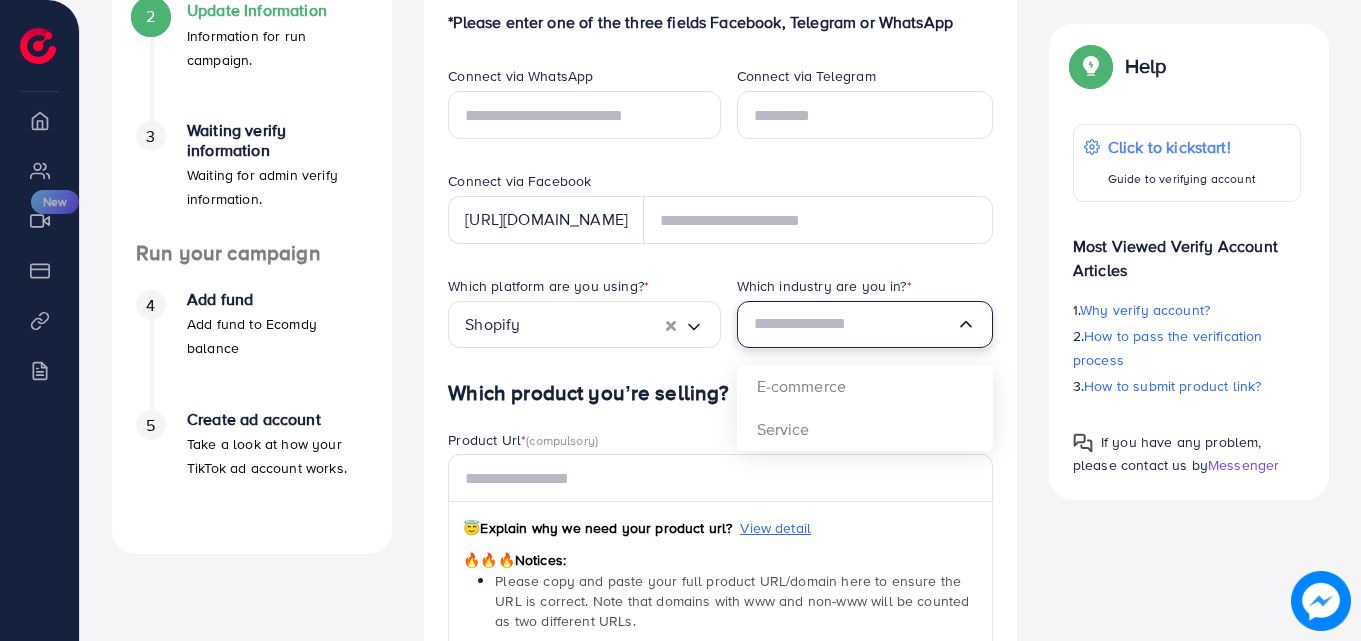click at bounding box center [855, 324] 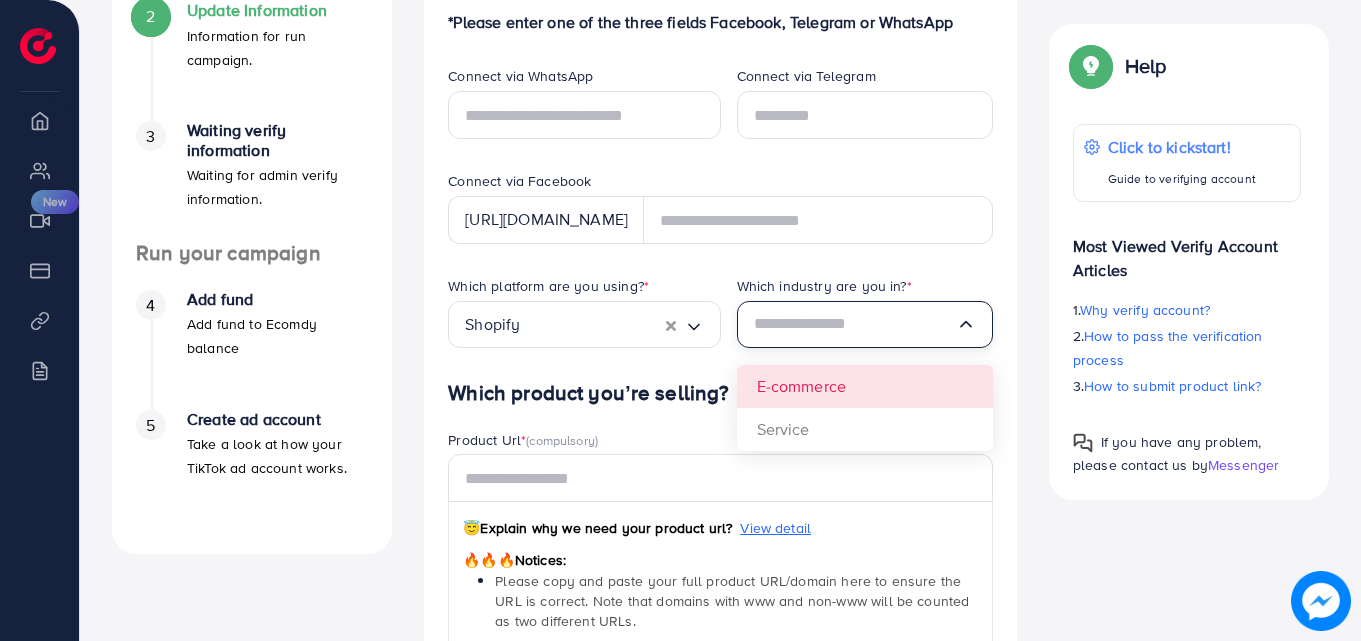 click on "Which platform are you using?  *
Shopify
Loading...      Which industry are you in?  *           Loading...
E-commerce
Service" at bounding box center (720, 328) 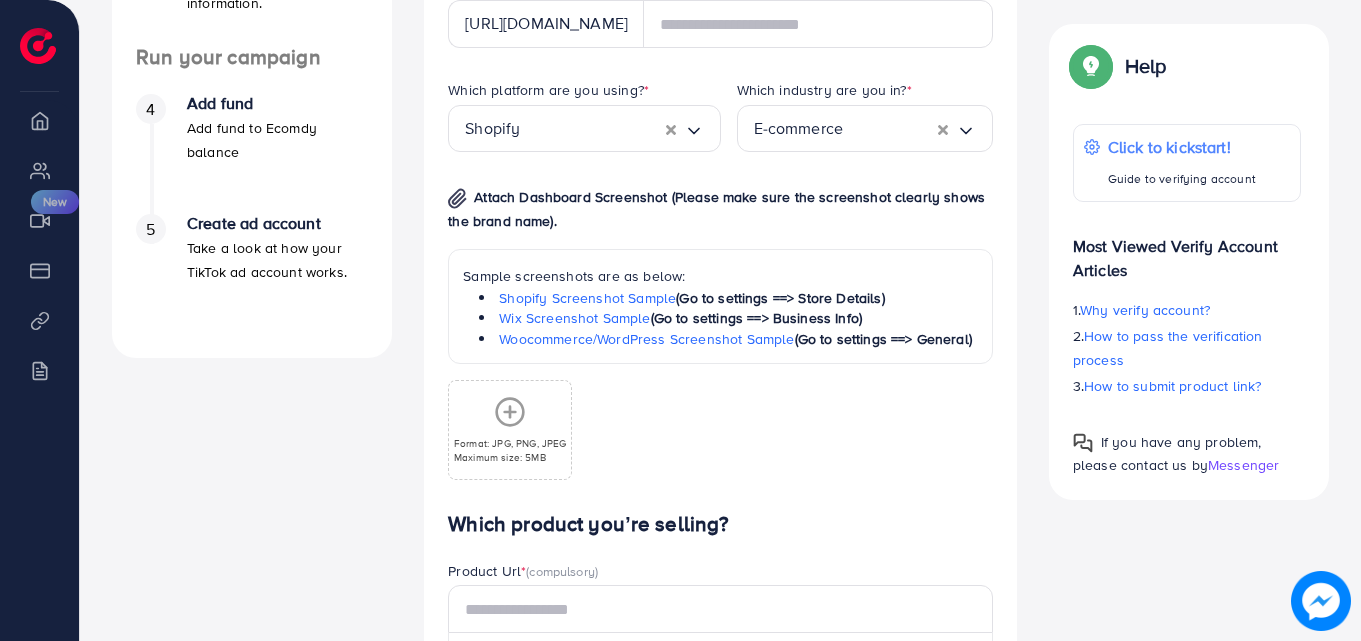 scroll, scrollTop: 711, scrollLeft: 0, axis: vertical 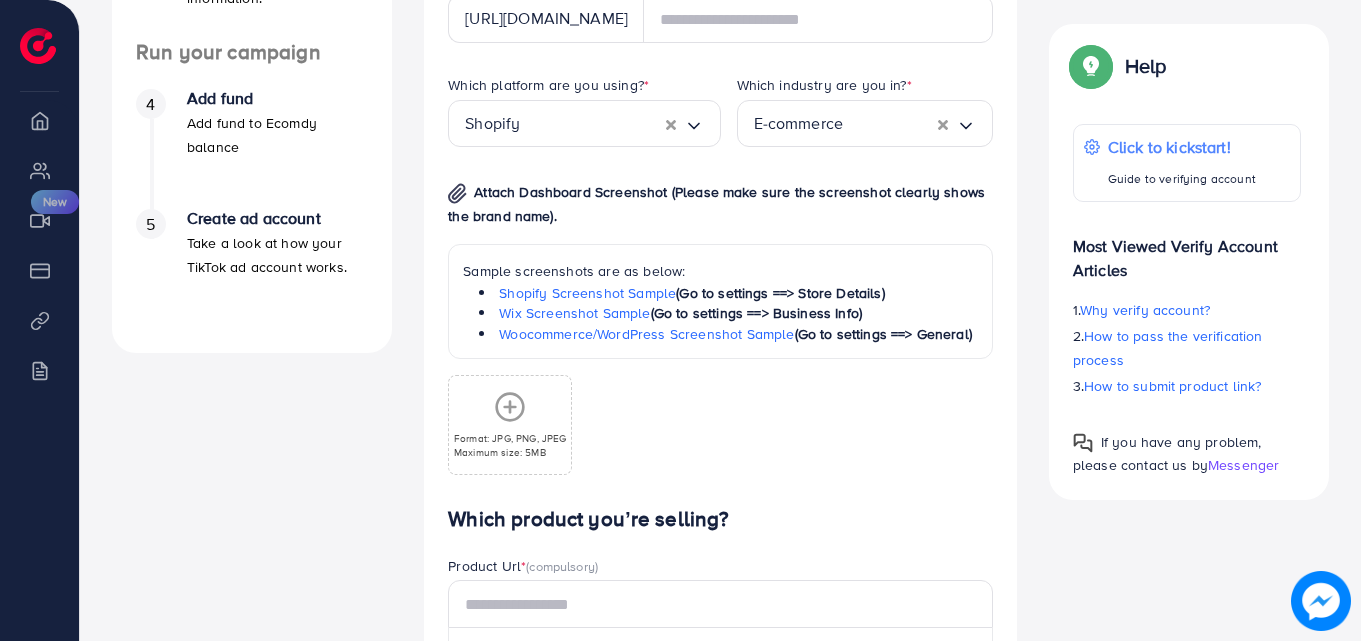 click 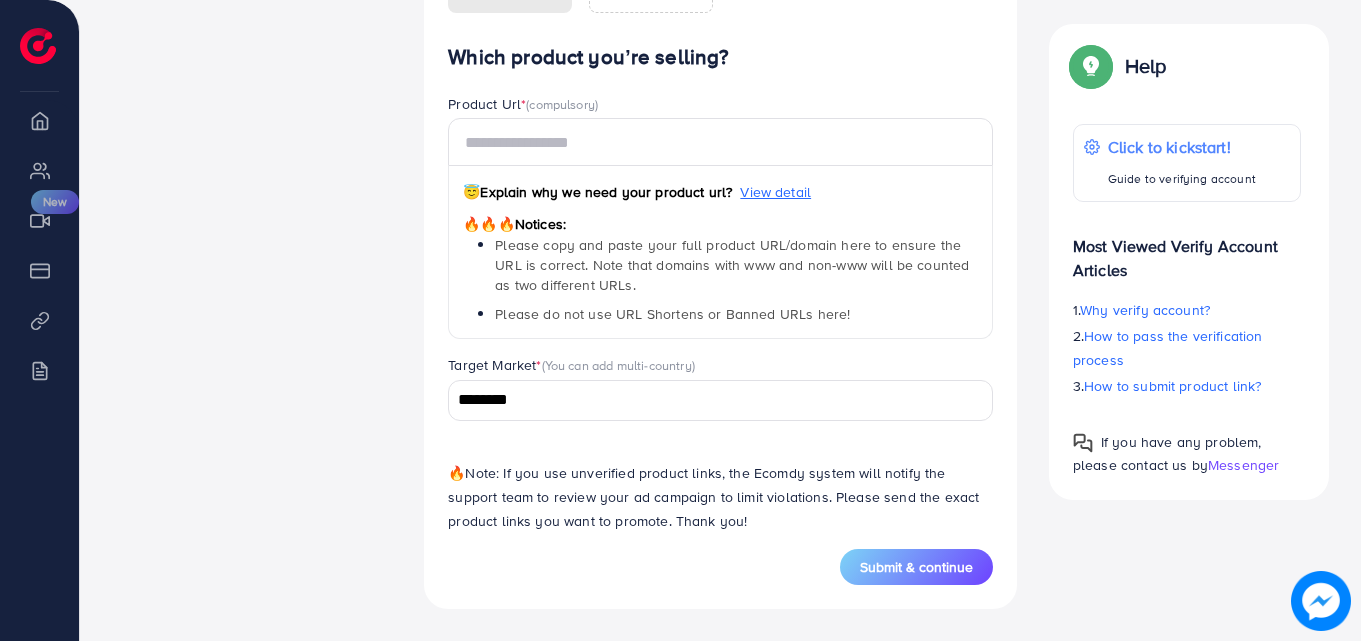 scroll, scrollTop: 1096, scrollLeft: 0, axis: vertical 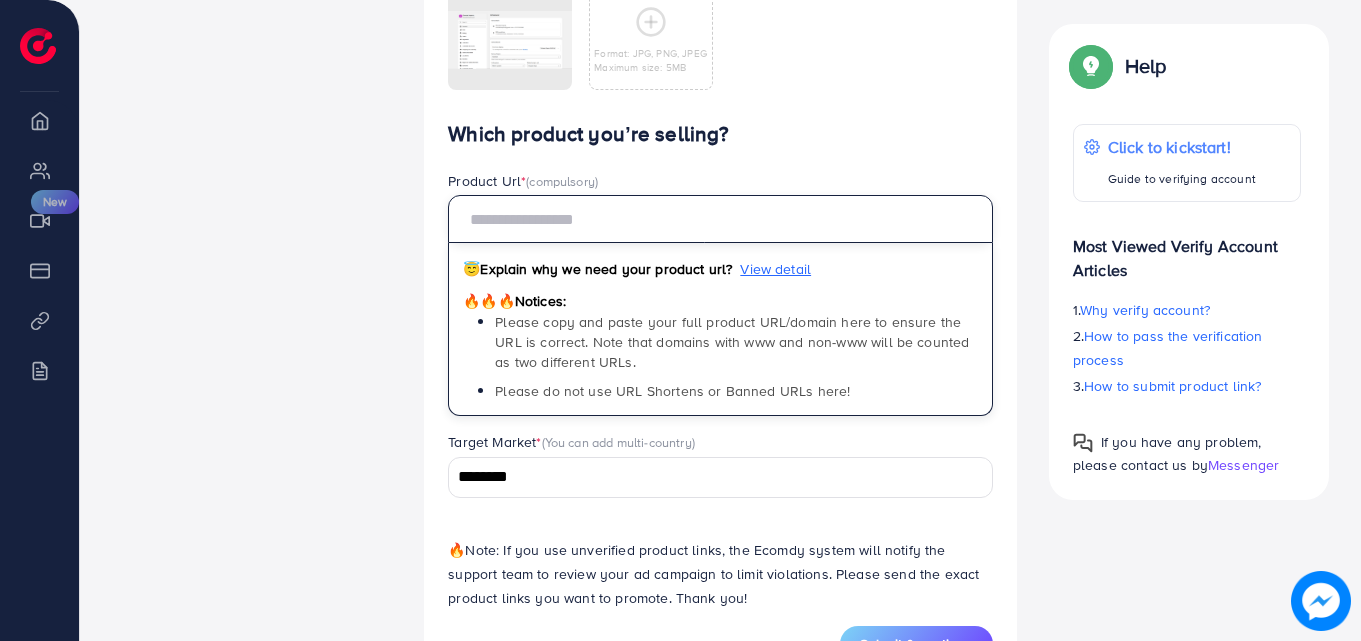 click at bounding box center [720, 219] 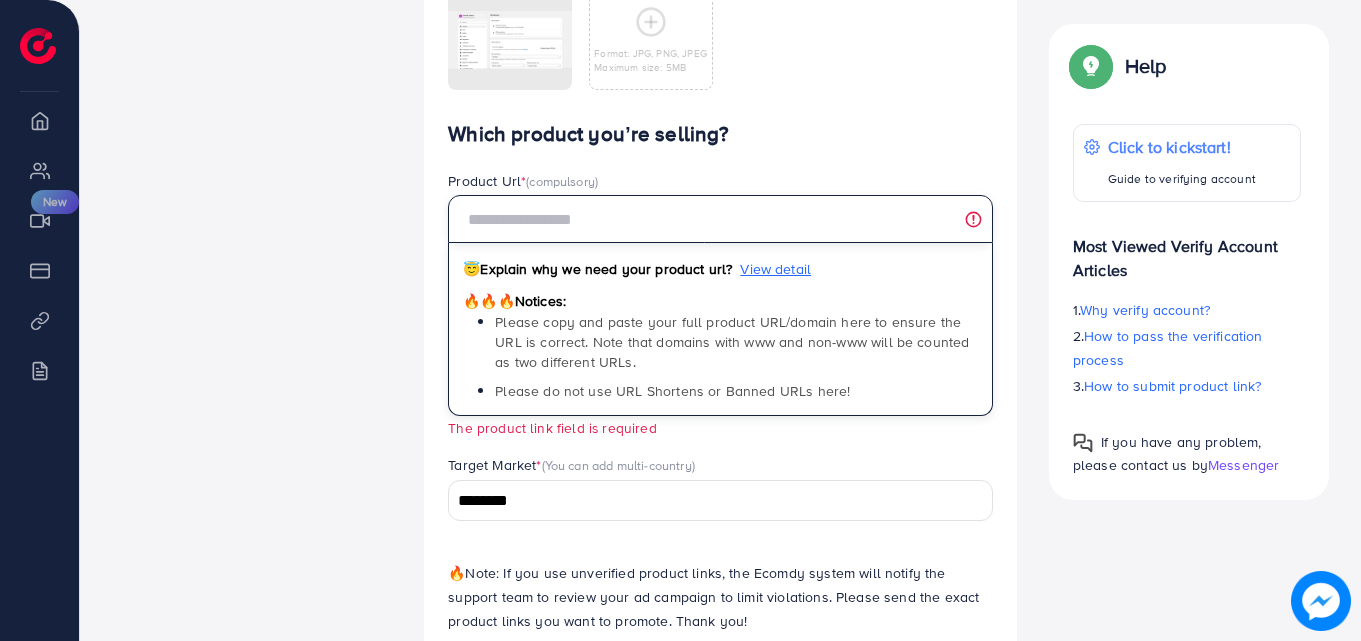 paste on "**********" 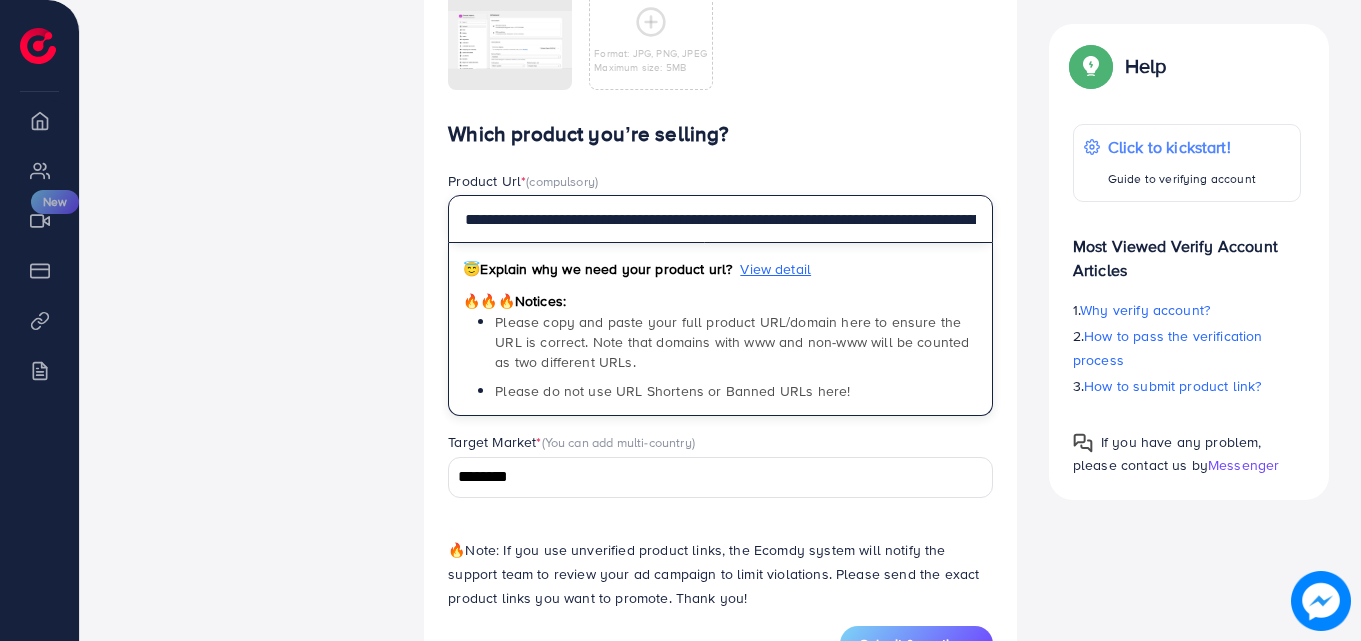 scroll, scrollTop: 0, scrollLeft: 555, axis: horizontal 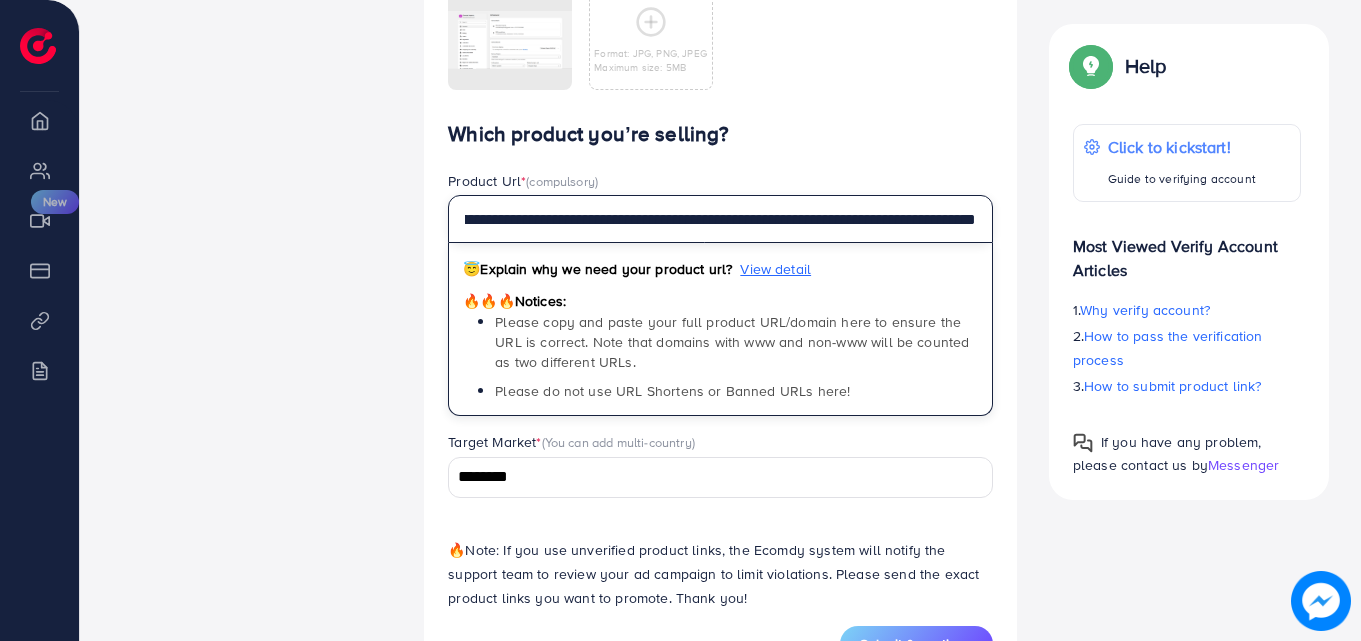 type on "**********" 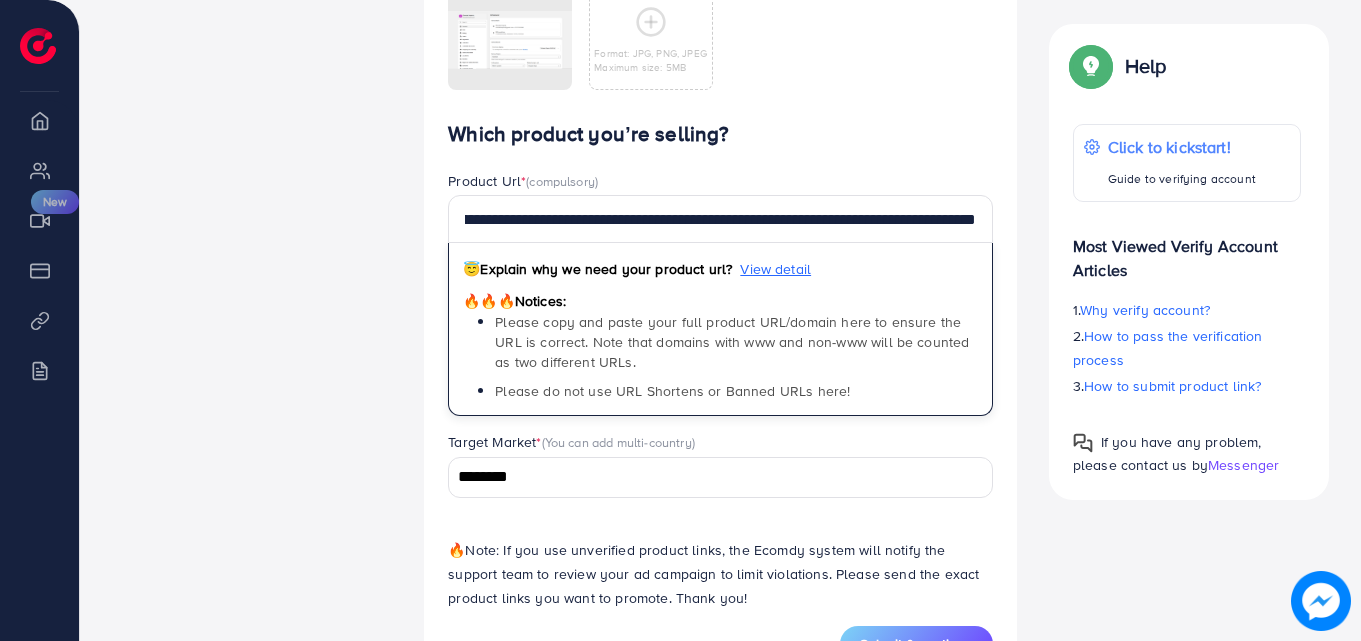 click on "Verify information   Providing your contact information can help us contact you to assist you better.   *The verification process will be rejected if your personal contact is invalid   Phone Number  * ****** A B C D E F G H I J K L M N O P Q R S T U V W X Y Z search no result [GEOGRAPHIC_DATA] (‫[GEOGRAPHIC_DATA]‬‎) +93 [GEOGRAPHIC_DATA] ([GEOGRAPHIC_DATA]) +355 [GEOGRAPHIC_DATA] (‫[GEOGRAPHIC_DATA]‬‎) +213 [US_STATE] +1684 [GEOGRAPHIC_DATA] +376 [GEOGRAPHIC_DATA] +244 [GEOGRAPHIC_DATA] +1264 [GEOGRAPHIC_DATA] +1268 [GEOGRAPHIC_DATA] +54 [GEOGRAPHIC_DATA] ([GEOGRAPHIC_DATA]) +374 [GEOGRAPHIC_DATA] +297 [GEOGRAPHIC_DATA] +61 [GEOGRAPHIC_DATA] ([GEOGRAPHIC_DATA]) +43 [GEOGRAPHIC_DATA] ([GEOGRAPHIC_DATA]) +994 [GEOGRAPHIC_DATA] +1242 [GEOGRAPHIC_DATA] (‫[GEOGRAPHIC_DATA]‬‎) +973 [GEOGRAPHIC_DATA] ([GEOGRAPHIC_DATA]) +880 [GEOGRAPHIC_DATA] +1246 [GEOGRAPHIC_DATA] ([GEOGRAPHIC_DATA]) +375 [GEOGRAPHIC_DATA] ([GEOGRAPHIC_DATA]) +32 [GEOGRAPHIC_DATA] +501 [GEOGRAPHIC_DATA] ([GEOGRAPHIC_DATA]) +229 [GEOGRAPHIC_DATA] +1441 [GEOGRAPHIC_DATA] (འབྲུག) +975 [GEOGRAPHIC_DATA] +591 [GEOGRAPHIC_DATA] ([GEOGRAPHIC_DATA]) +387 [GEOGRAPHIC_DATA] +267 [GEOGRAPHIC_DATA] ([GEOGRAPHIC_DATA]) +55 [GEOGRAPHIC_DATA] +246 [GEOGRAPHIC_DATA] +1284 +1" at bounding box center (720, -86) 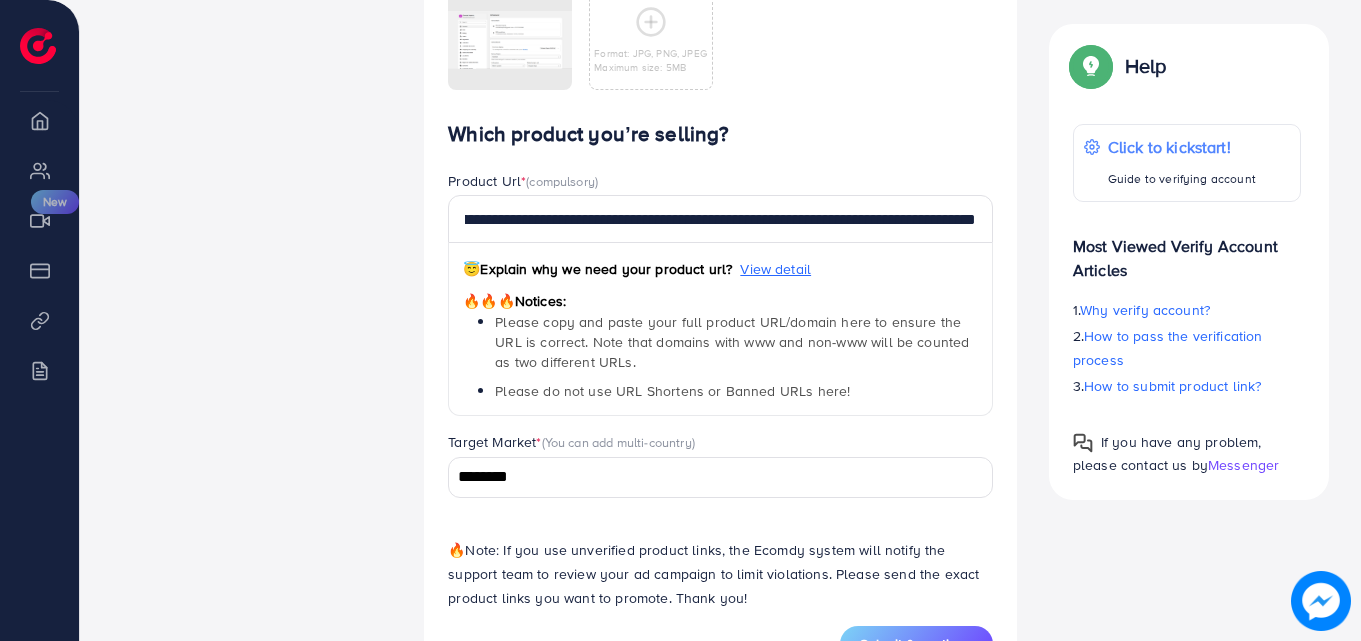 scroll, scrollTop: 0, scrollLeft: 0, axis: both 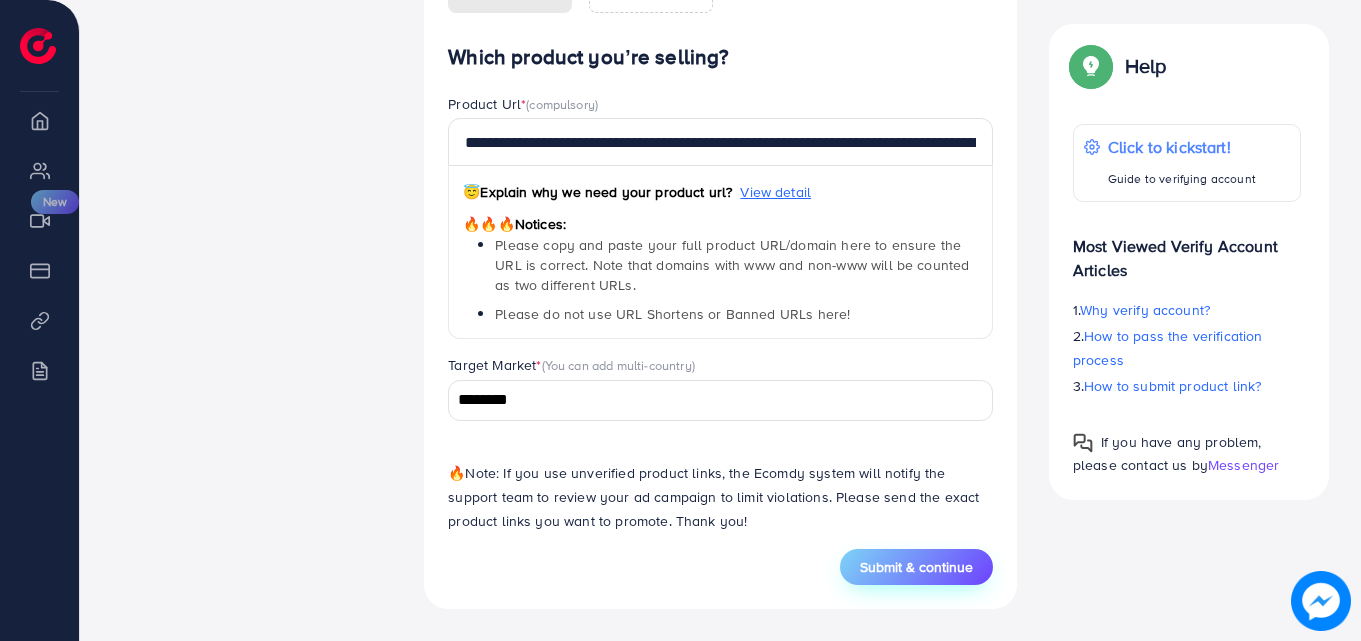 click on "Submit & continue" at bounding box center [916, 567] 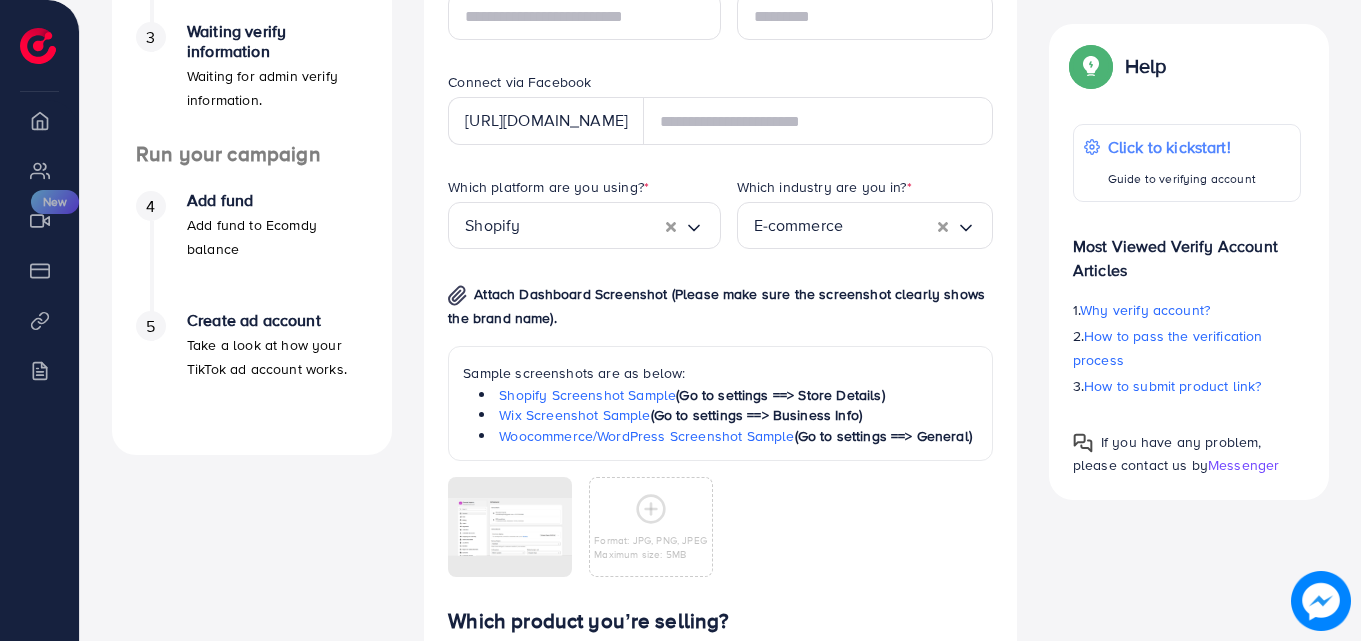 scroll, scrollTop: 520, scrollLeft: 0, axis: vertical 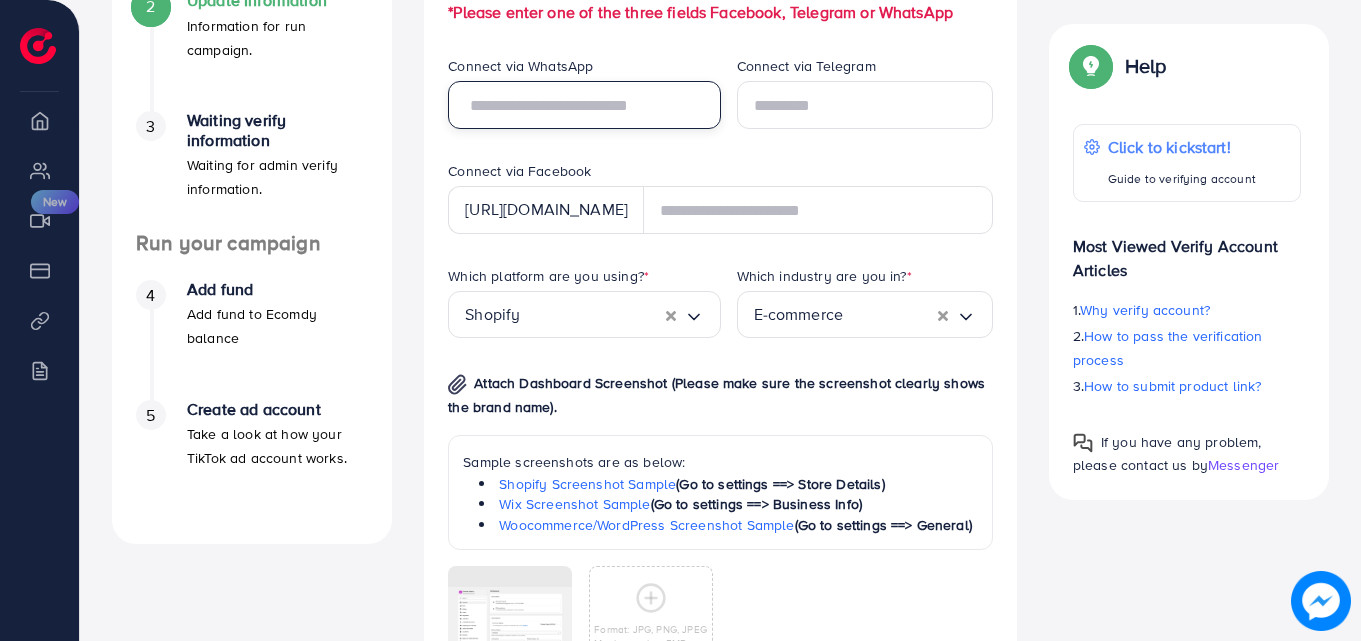 click at bounding box center (584, 105) 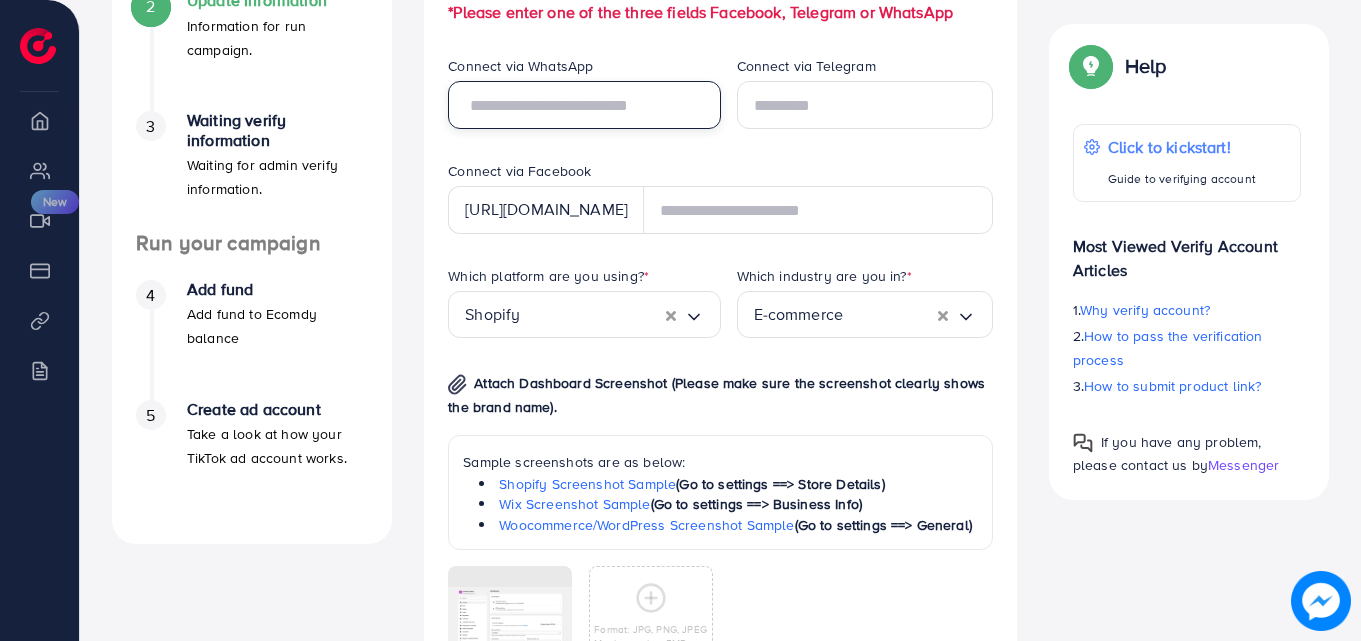 type on "**********" 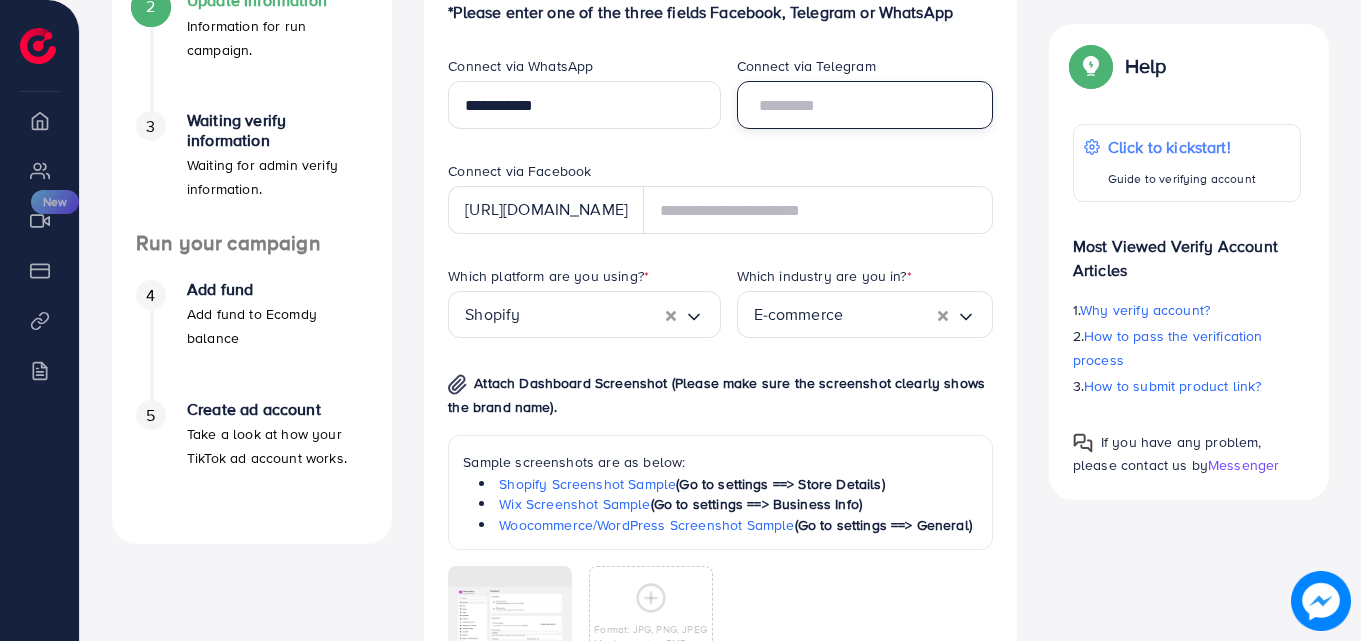 click at bounding box center [865, 105] 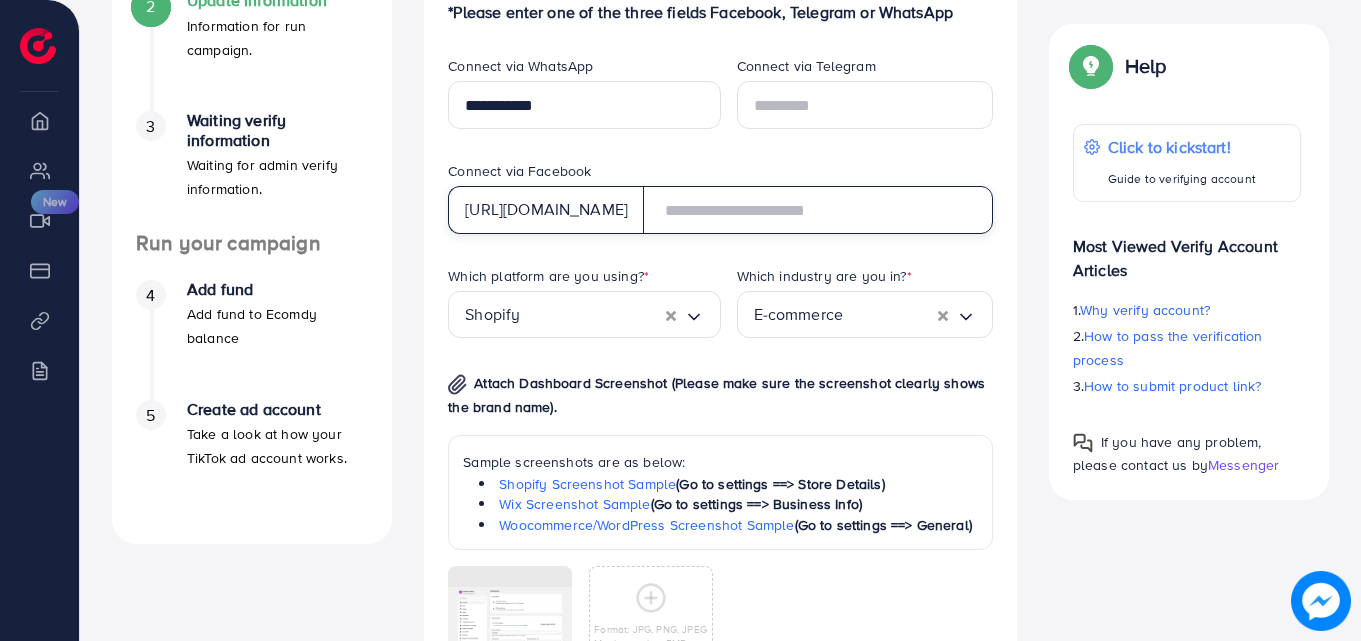 click at bounding box center (818, 210) 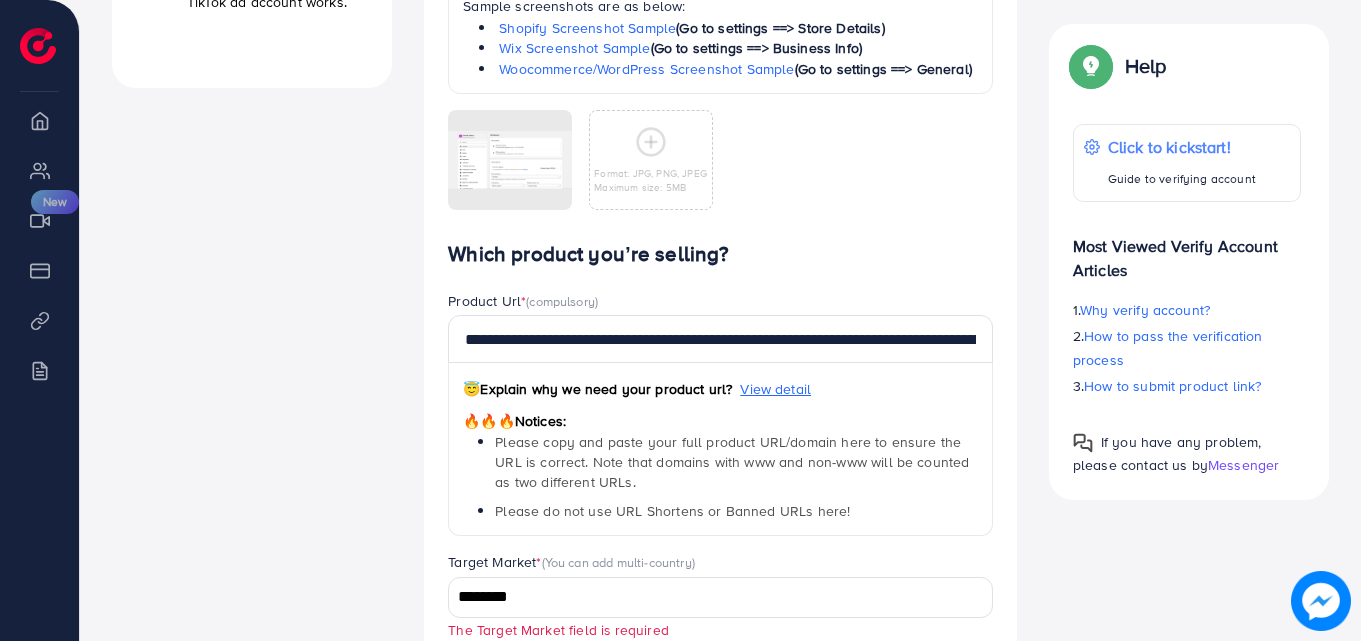 scroll, scrollTop: 1165, scrollLeft: 0, axis: vertical 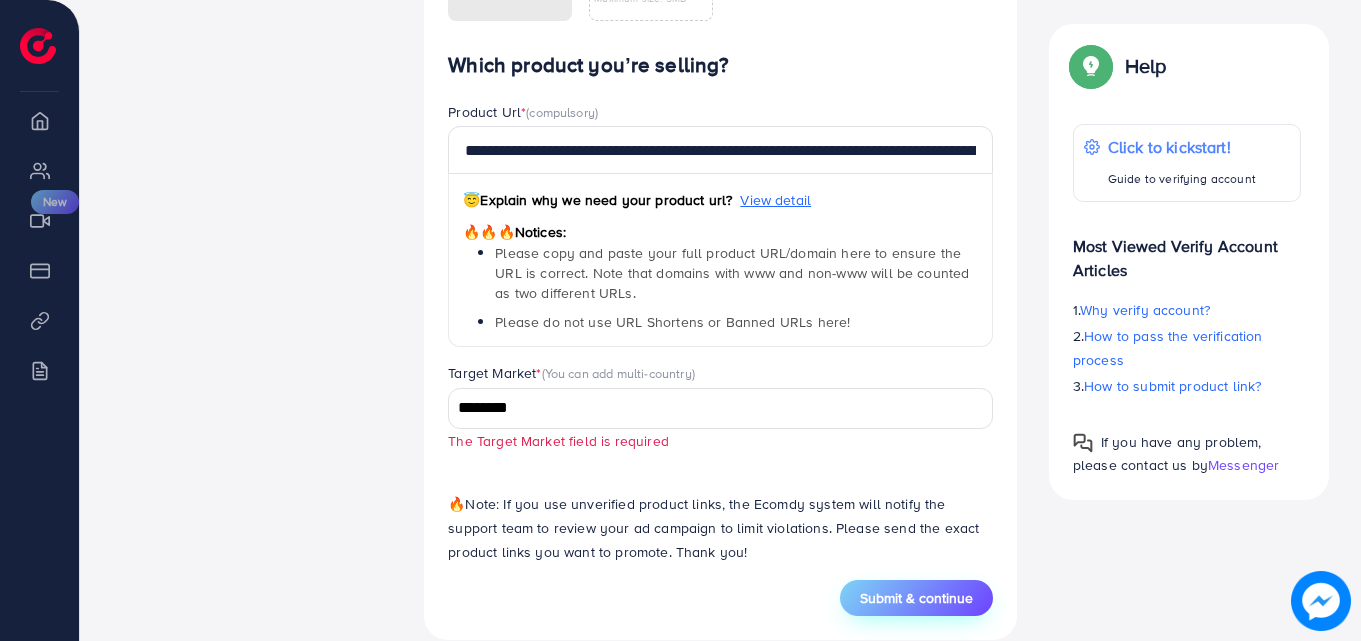 click on "Submit & continue" at bounding box center (916, 598) 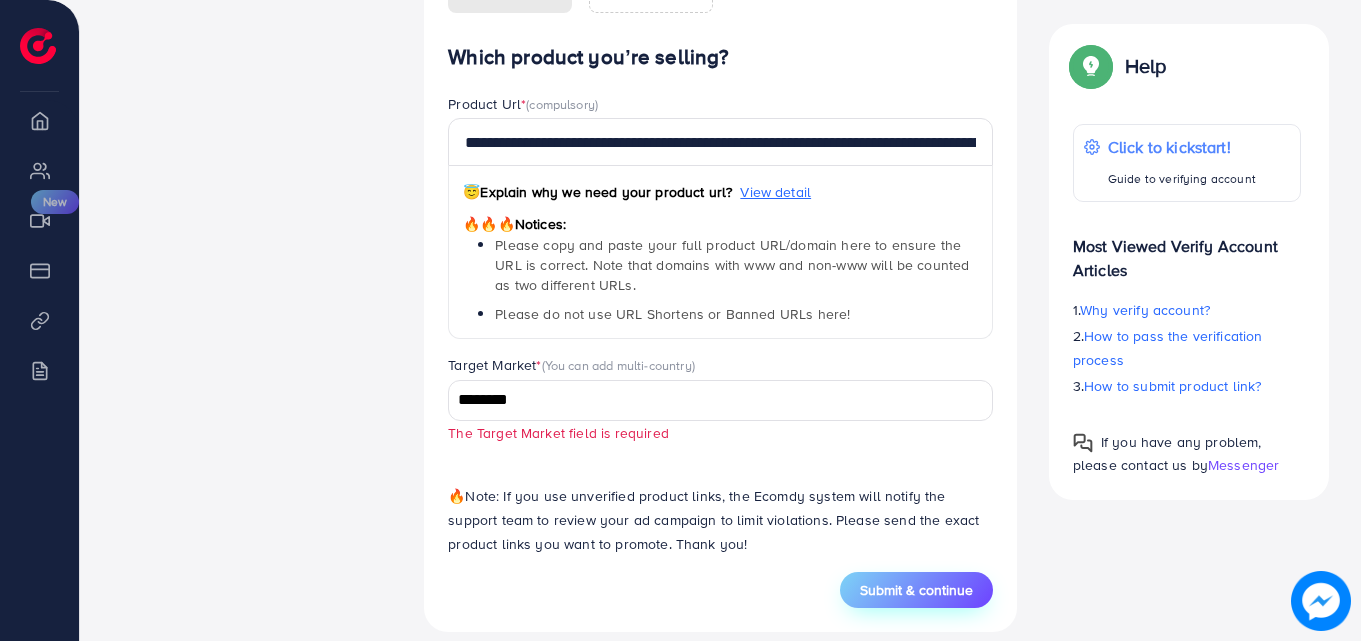 scroll, scrollTop: 1196, scrollLeft: 0, axis: vertical 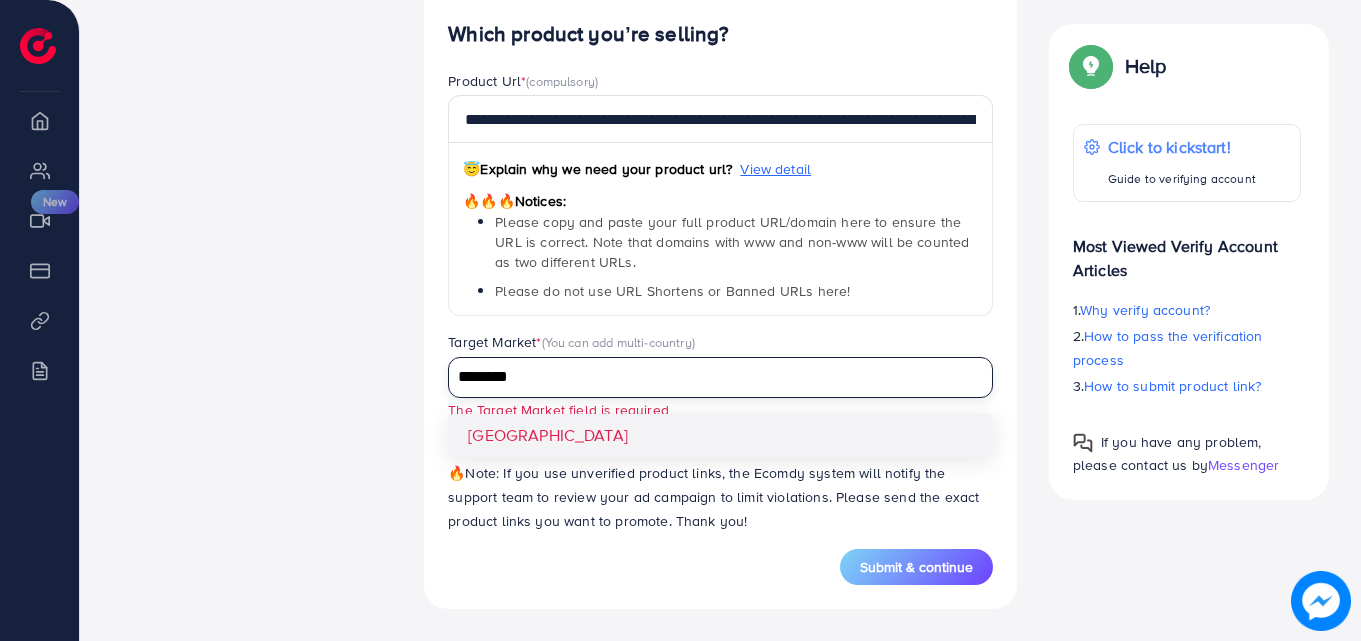 click on "********" at bounding box center [709, 377] 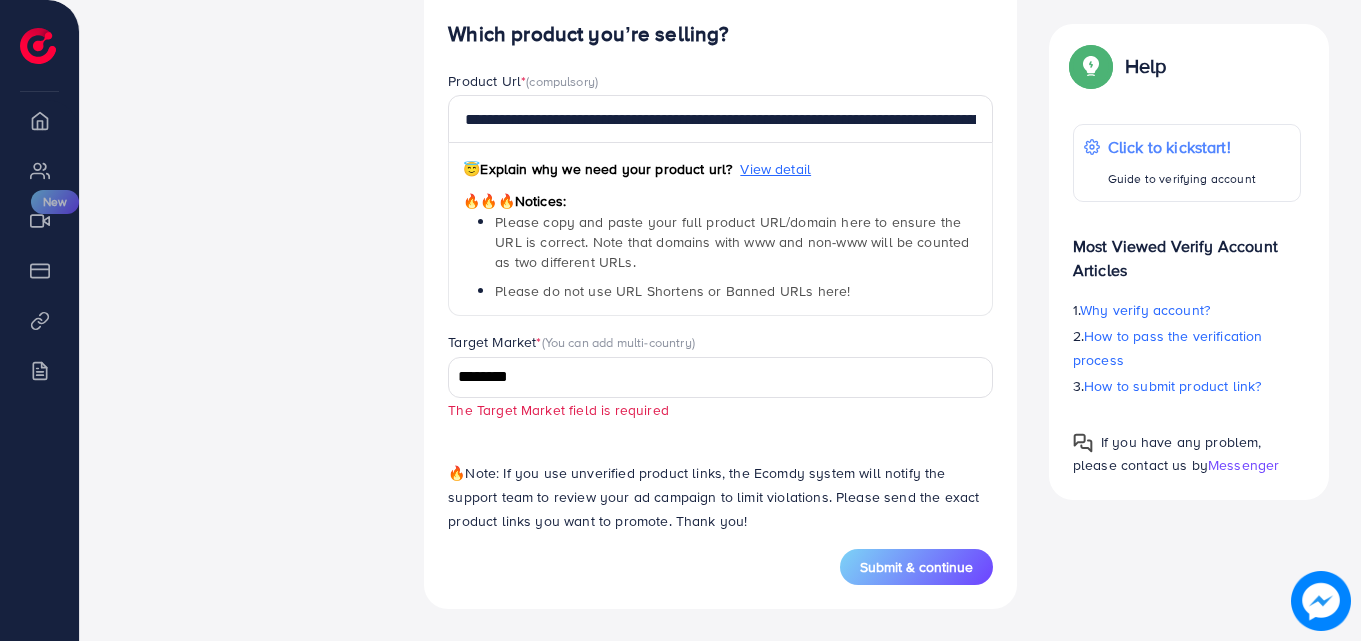 click on "Submit & continue" at bounding box center [720, 567] 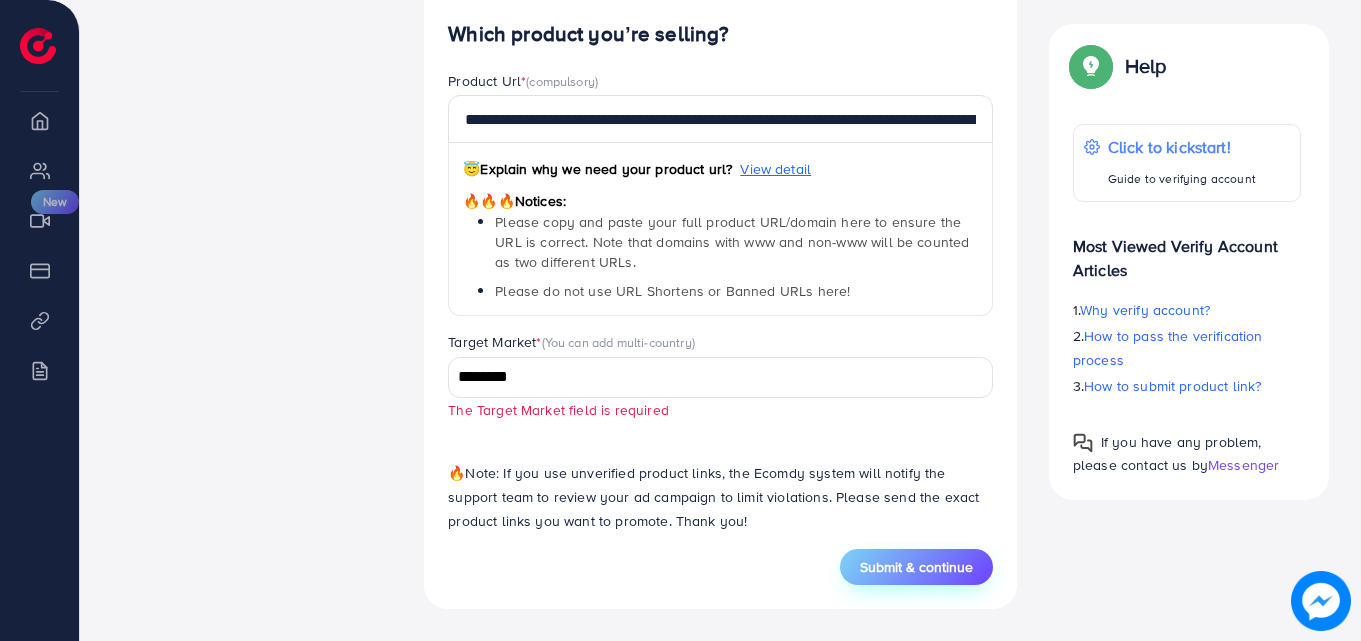 click on "Submit & continue" at bounding box center (916, 567) 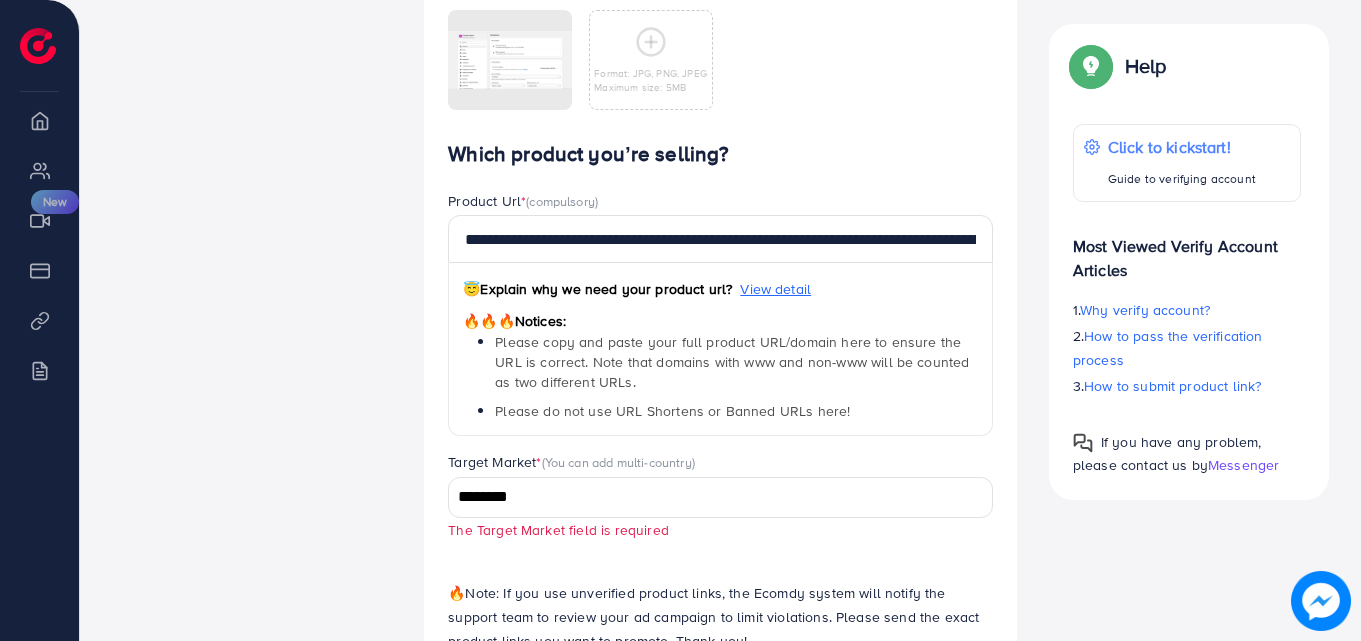 scroll, scrollTop: 1196, scrollLeft: 0, axis: vertical 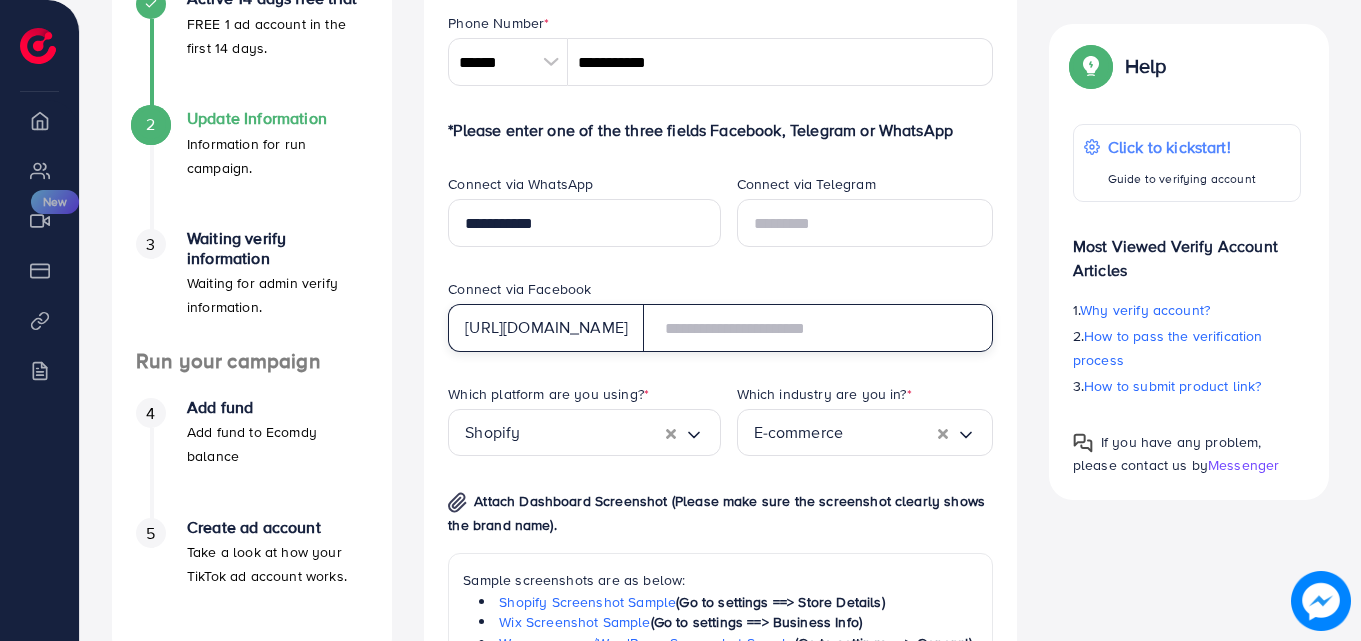 click at bounding box center (818, 328) 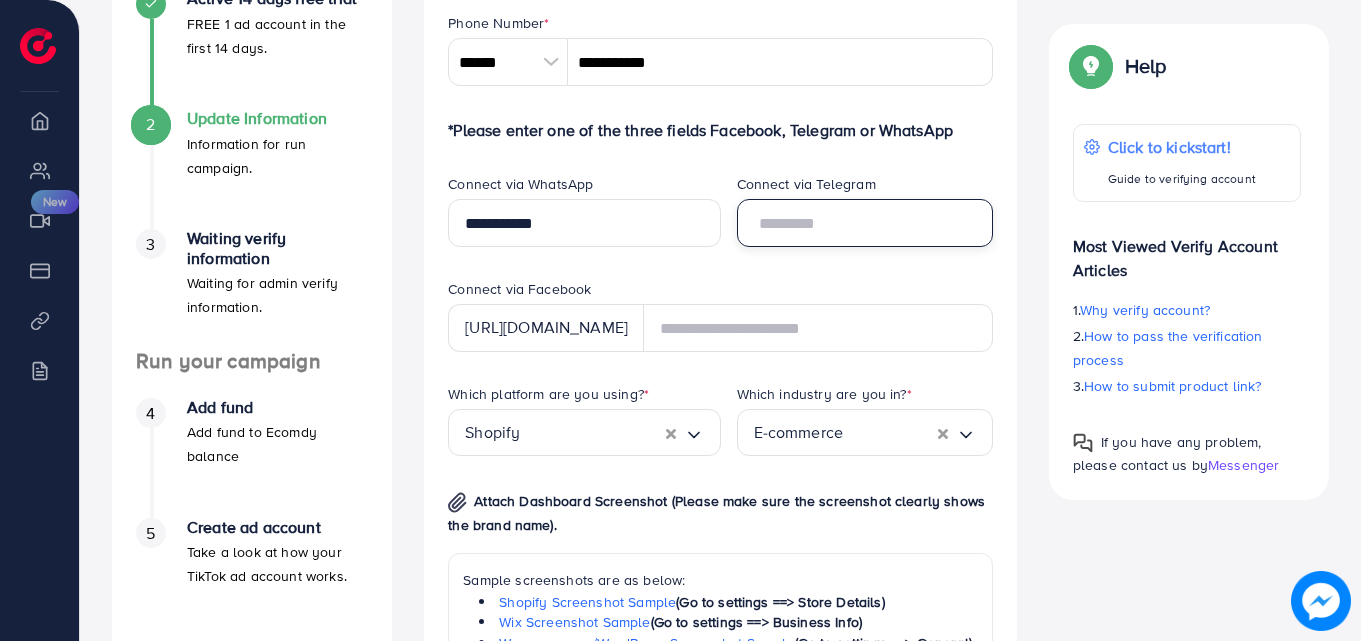 click at bounding box center (865, 223) 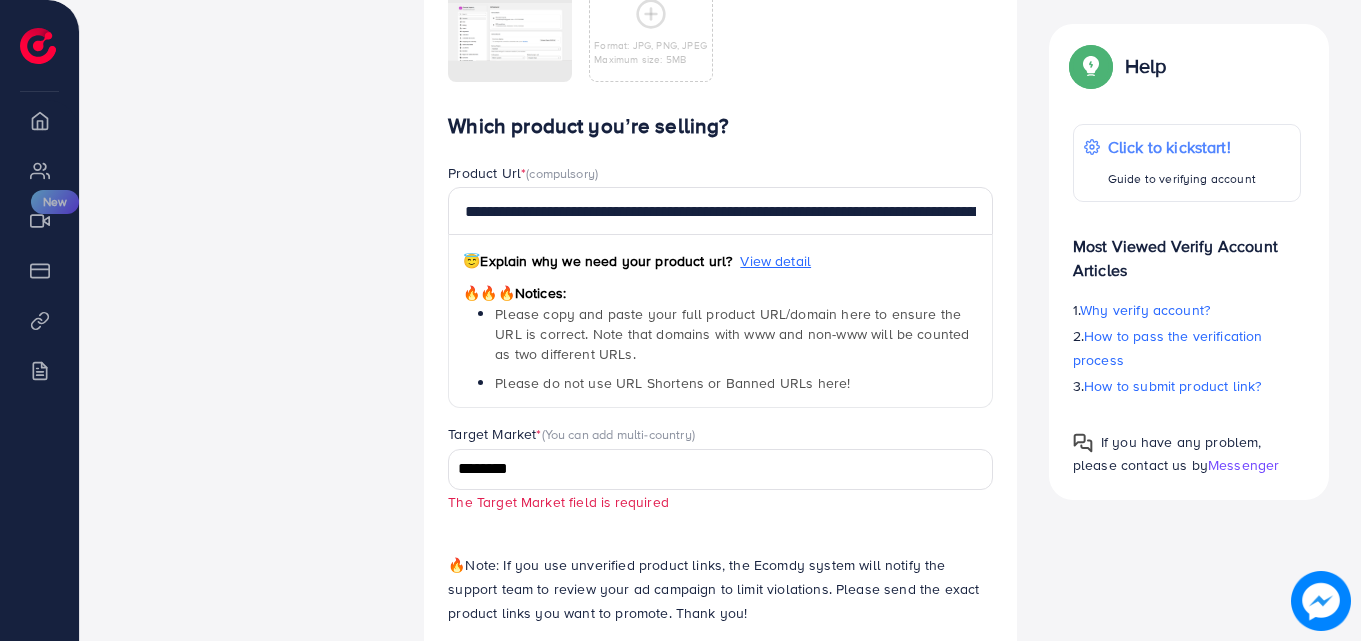 scroll, scrollTop: 1196, scrollLeft: 0, axis: vertical 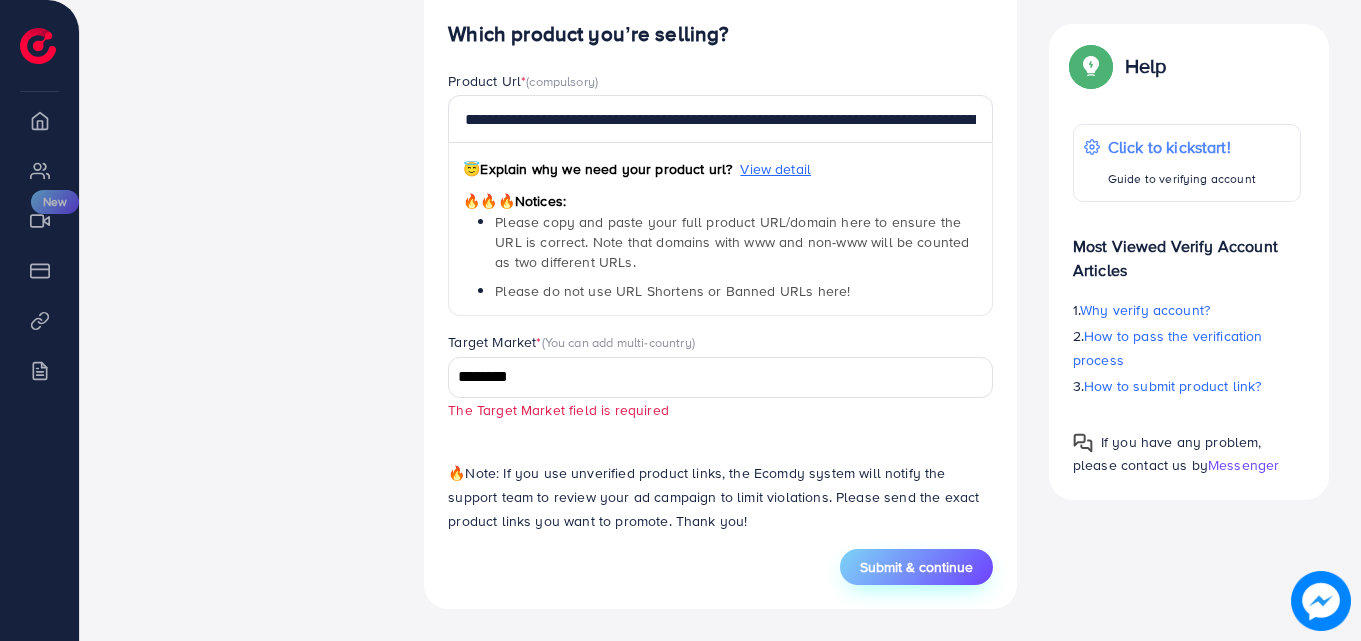 type on "*********" 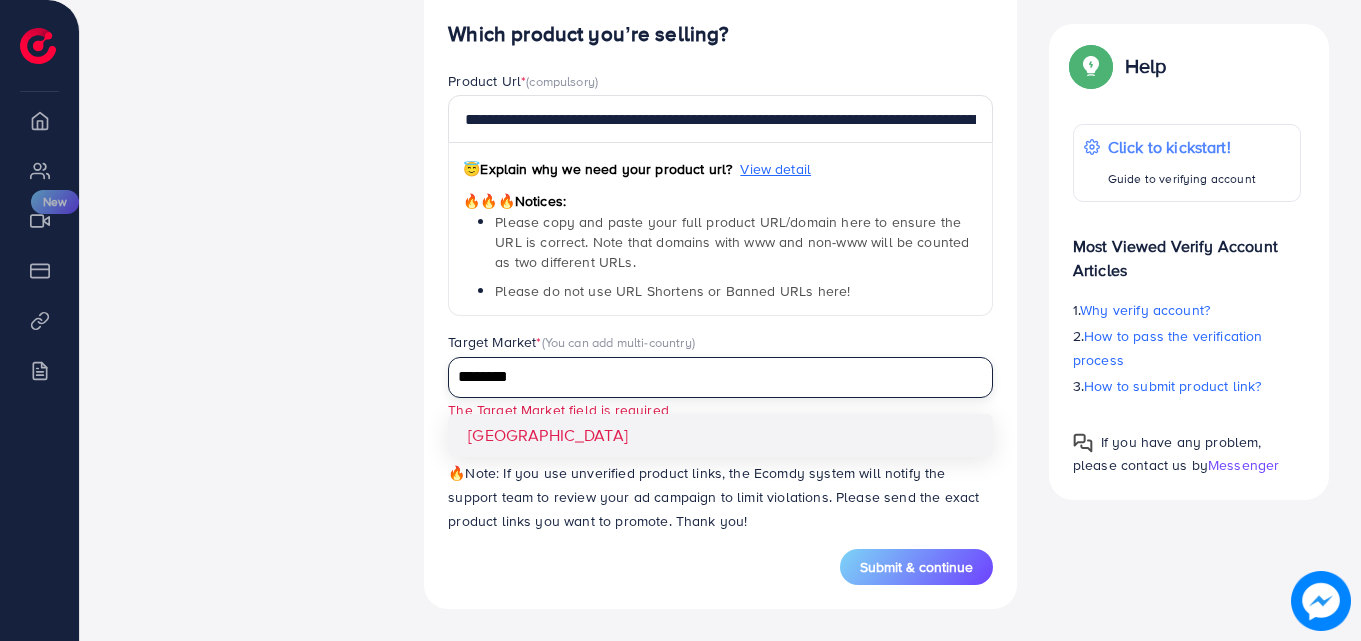 click on "********" at bounding box center [709, 377] 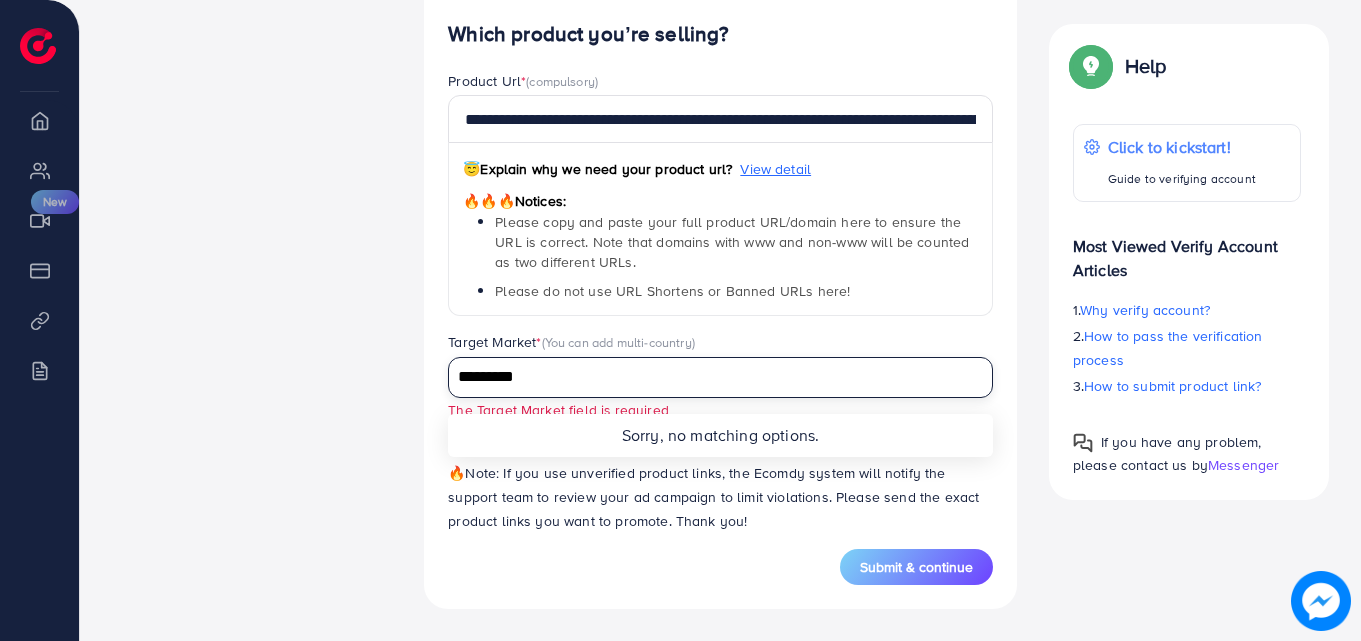 type on "********" 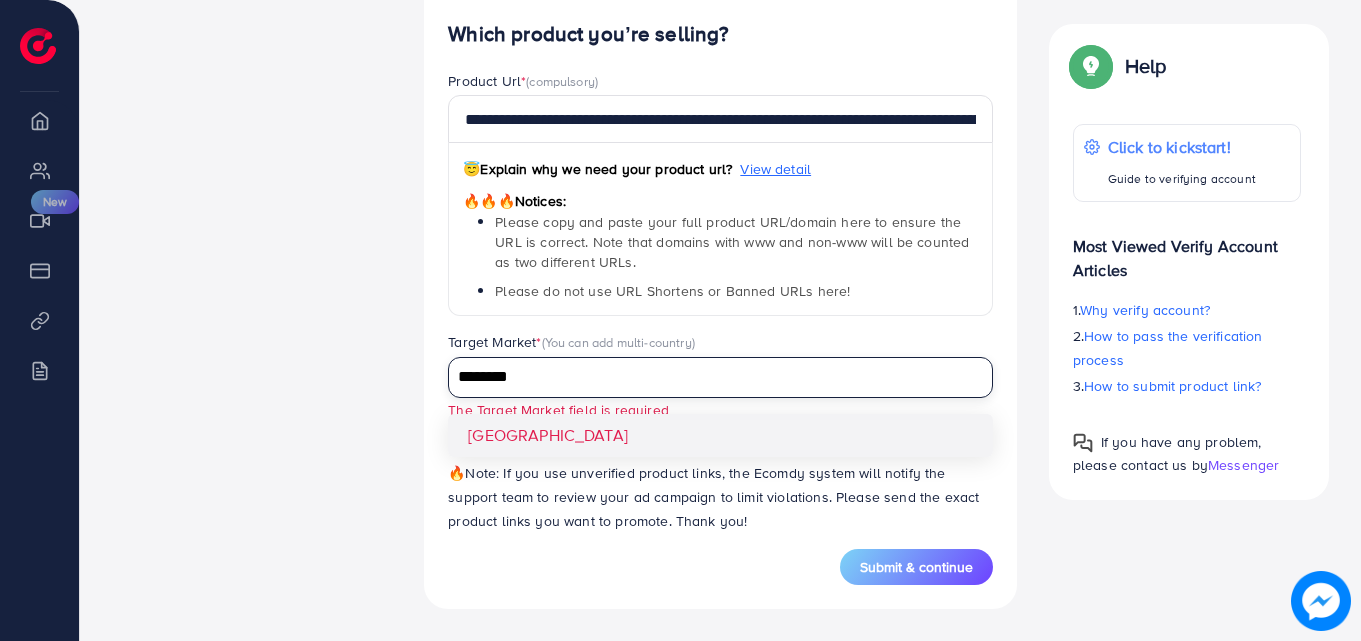 type 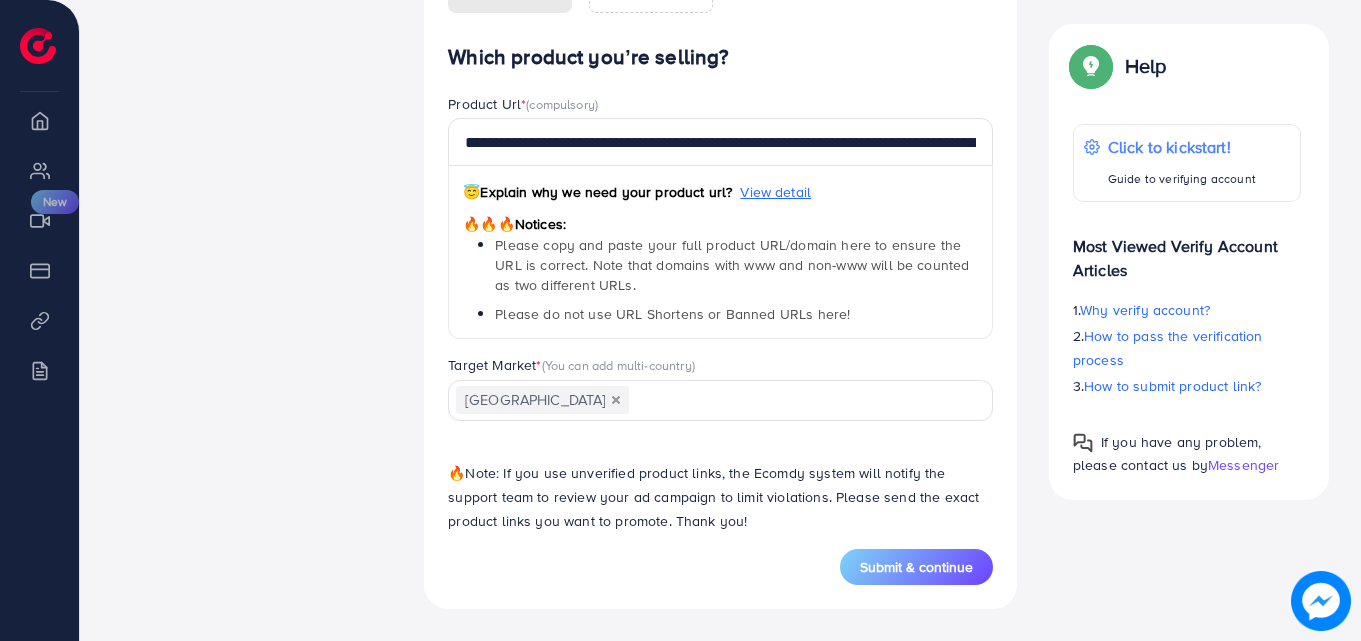 scroll, scrollTop: 1173, scrollLeft: 0, axis: vertical 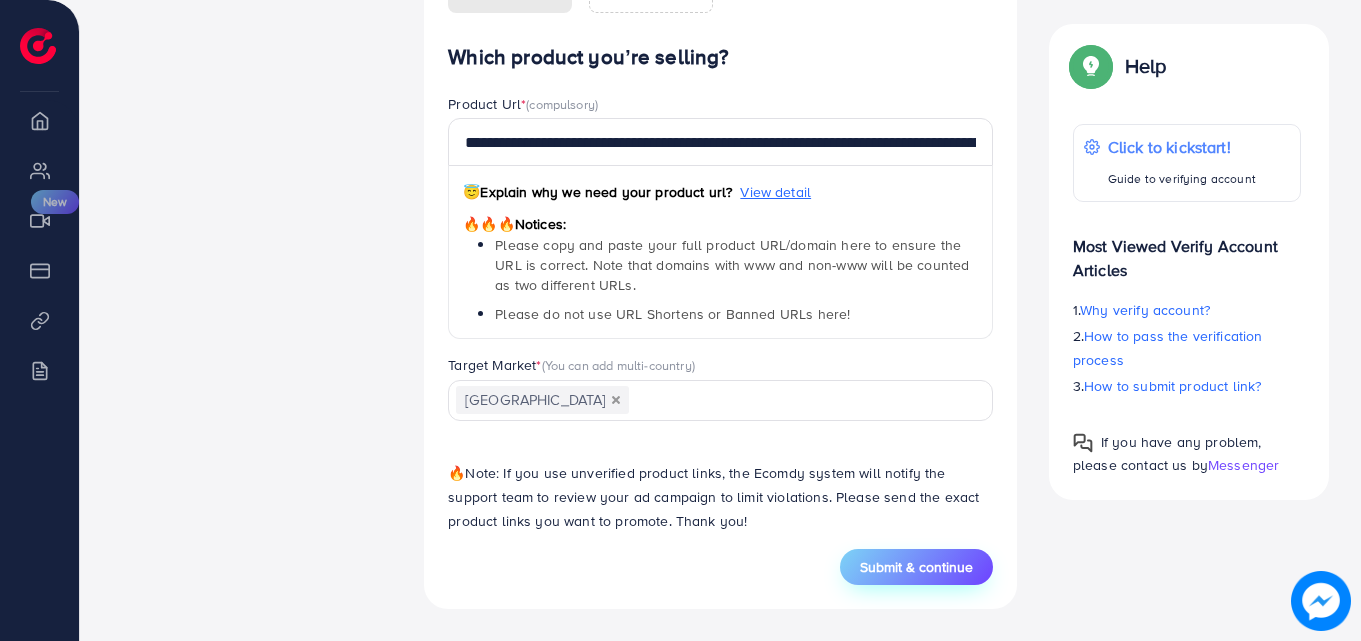 click on "Submit & continue" at bounding box center (916, 567) 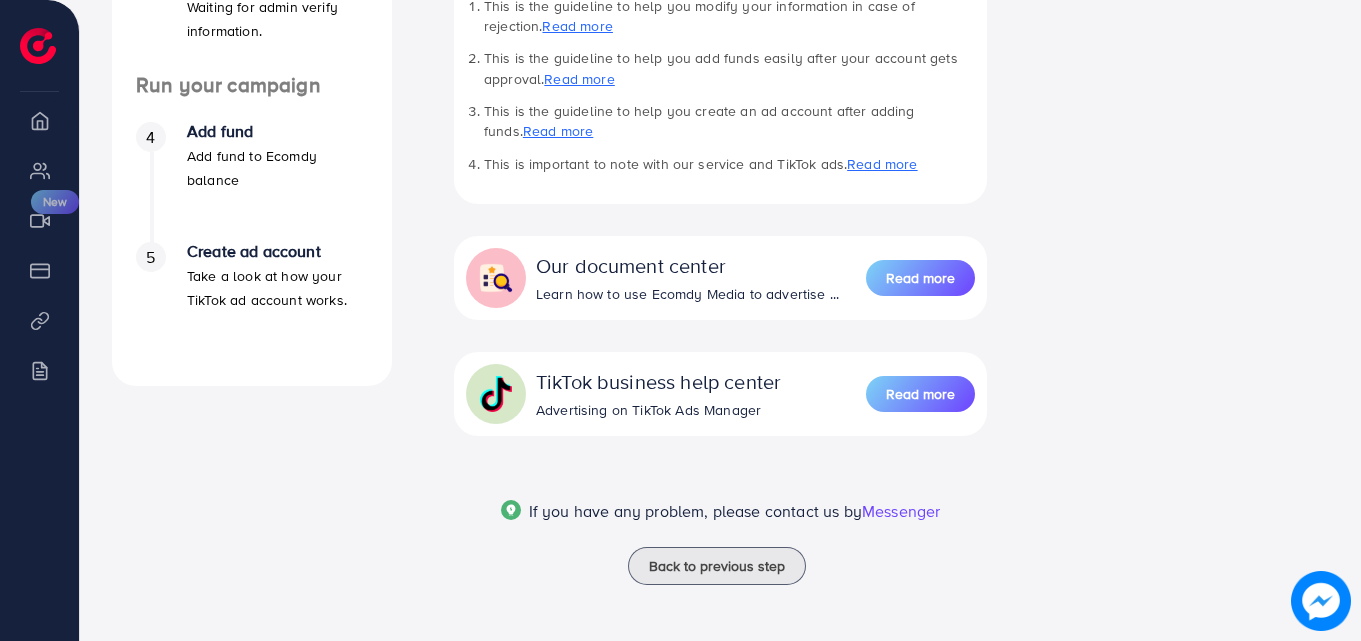 scroll, scrollTop: 0, scrollLeft: 0, axis: both 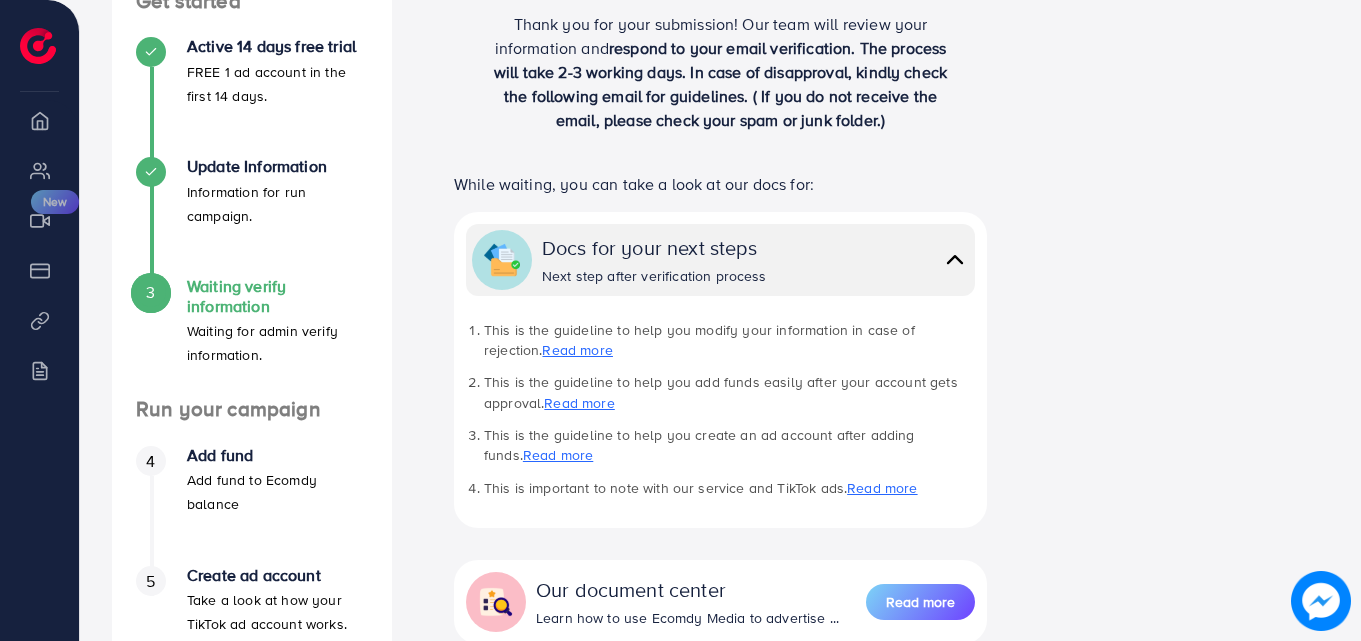 click on "Overview" at bounding box center (39, 120) 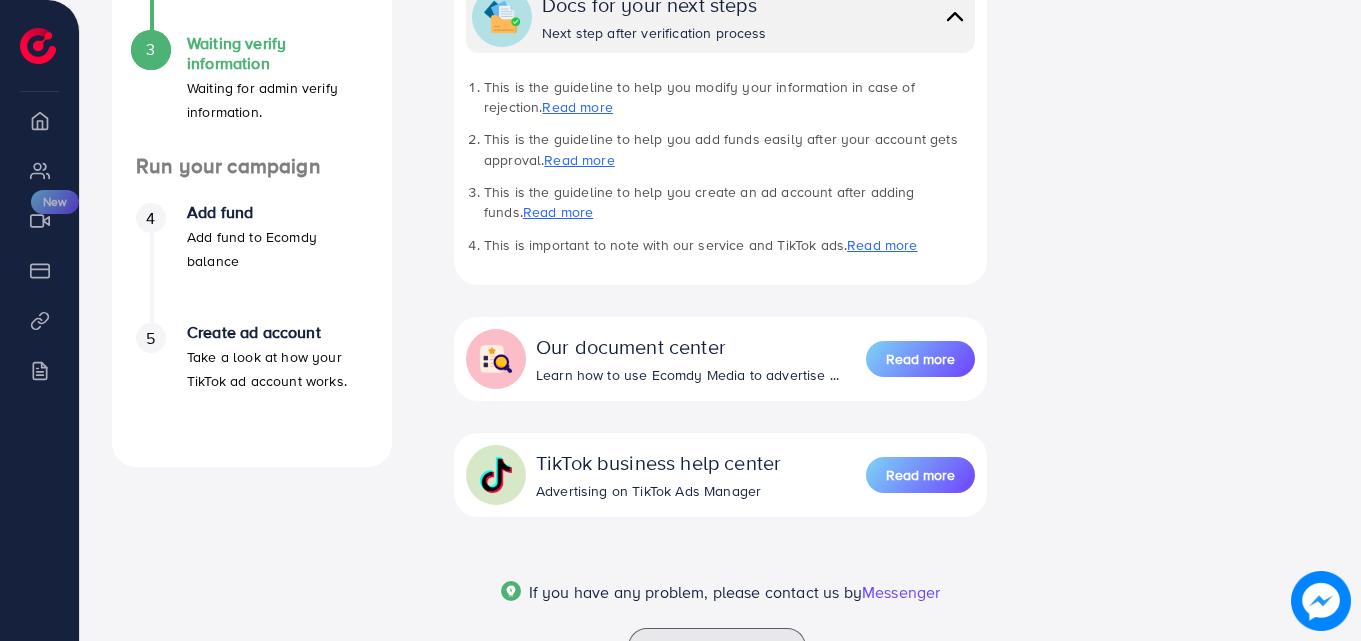 scroll, scrollTop: 666, scrollLeft: 0, axis: vertical 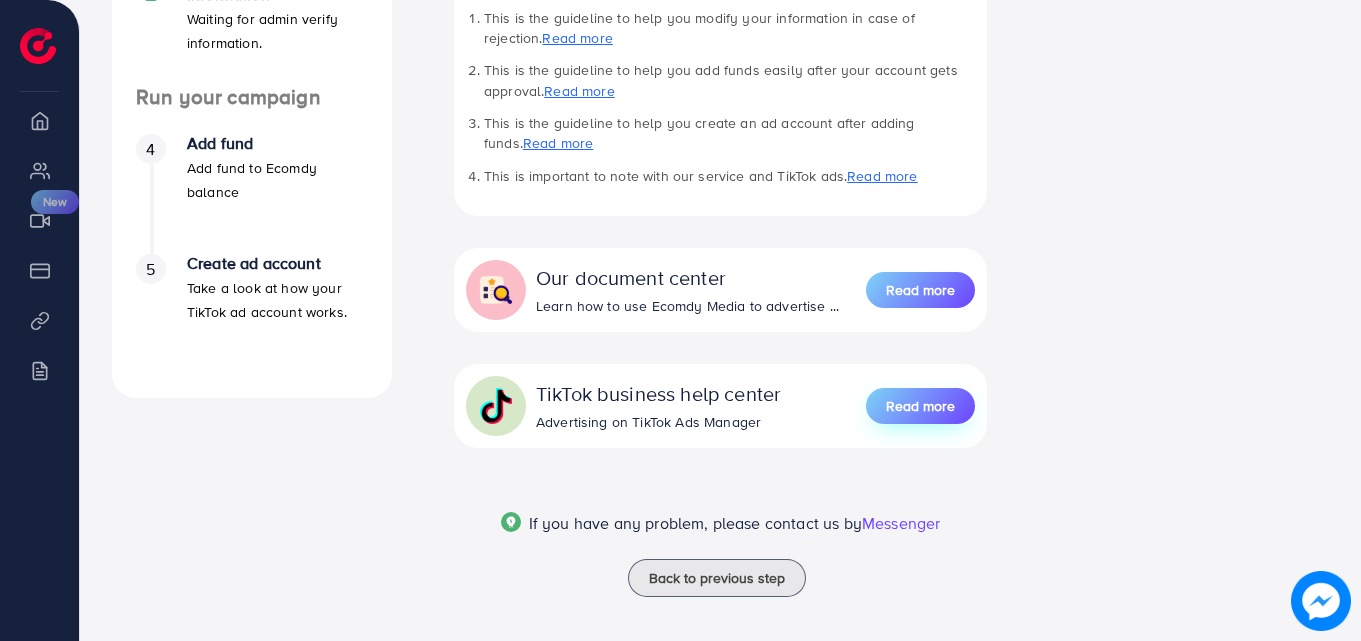 click on "Read more" at bounding box center (920, 406) 